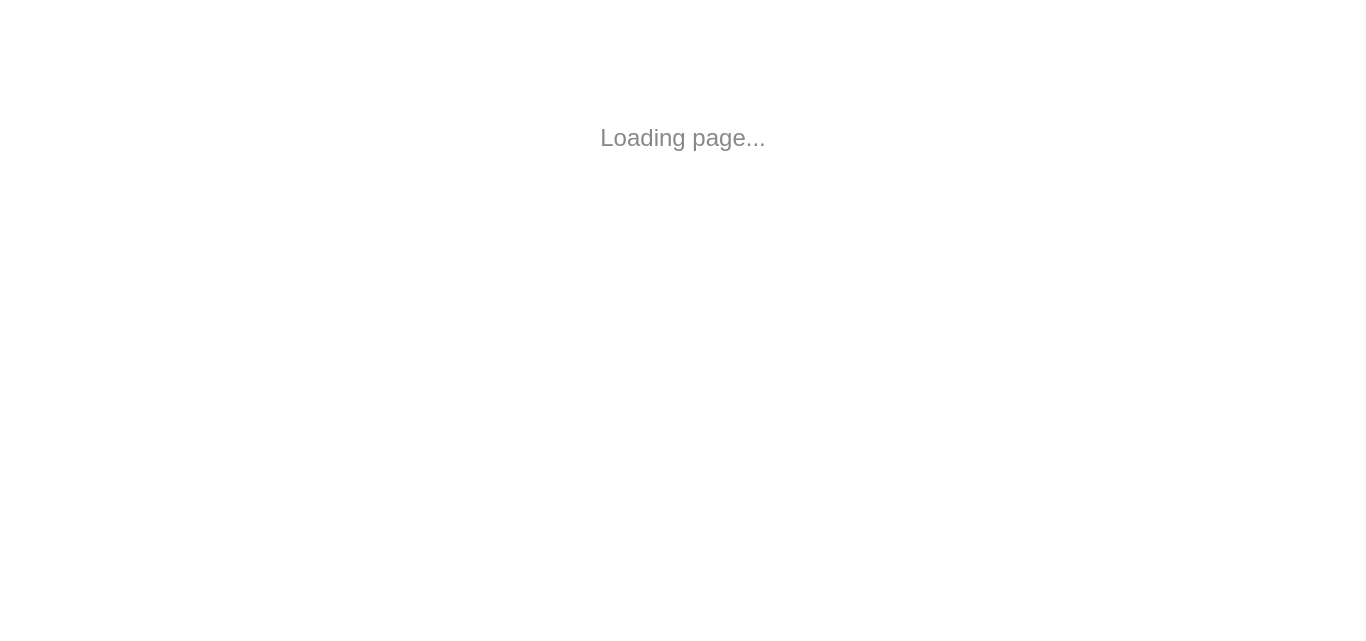 scroll, scrollTop: 0, scrollLeft: 0, axis: both 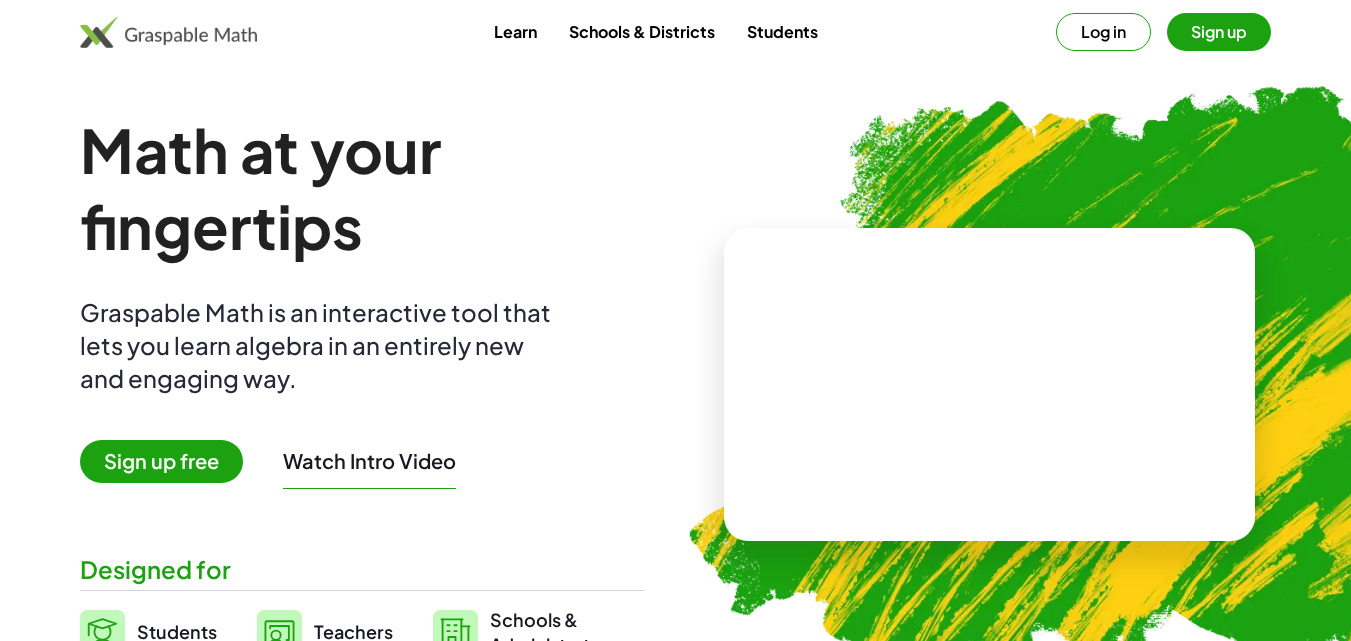click on "Sign up free" at bounding box center (161, 461) 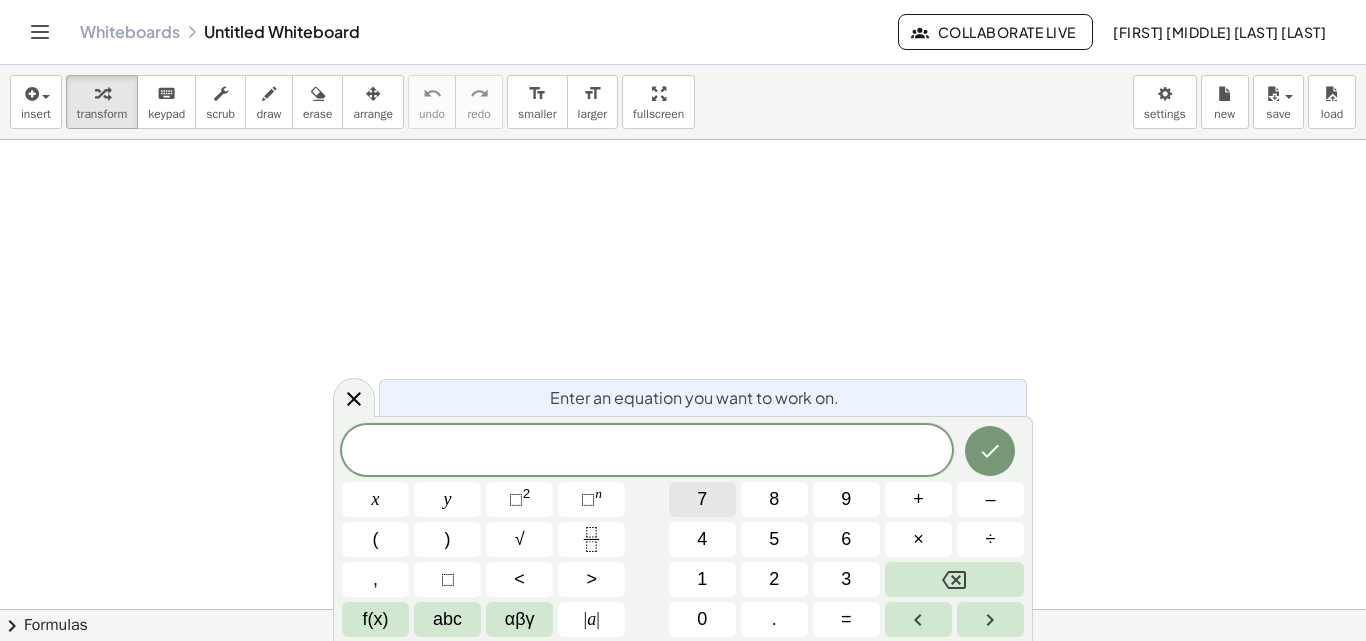 click on "7" at bounding box center [702, 499] 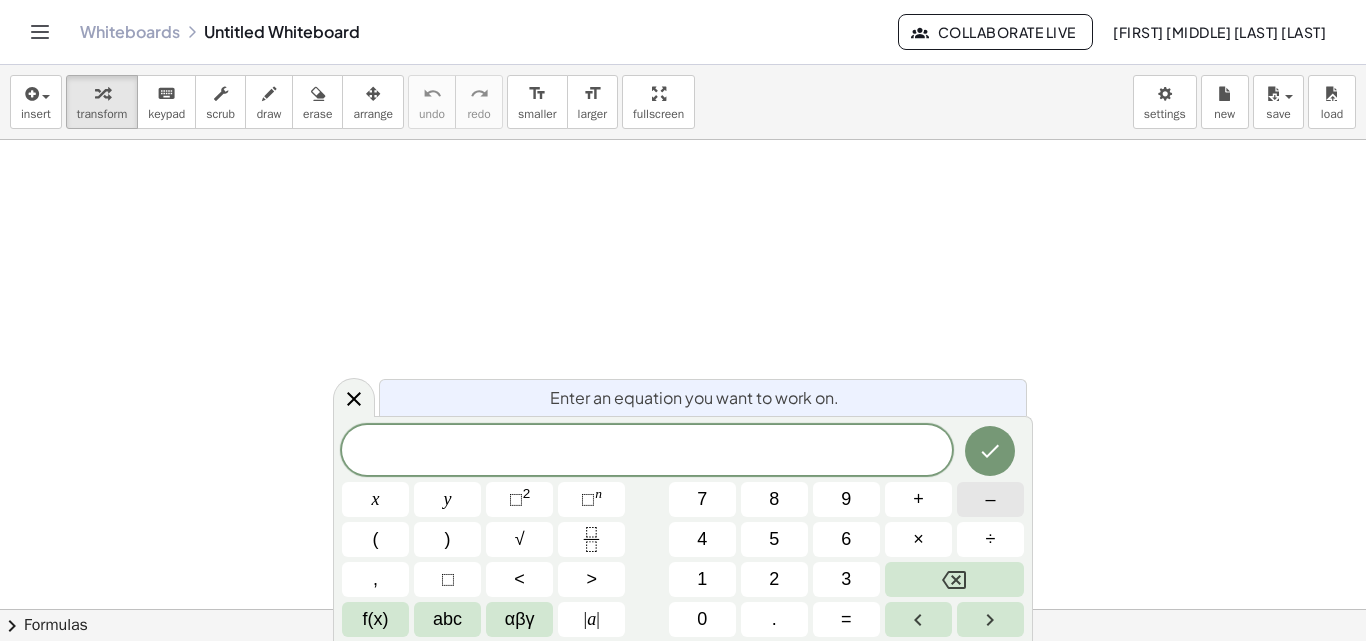 click on "–" at bounding box center (990, 499) 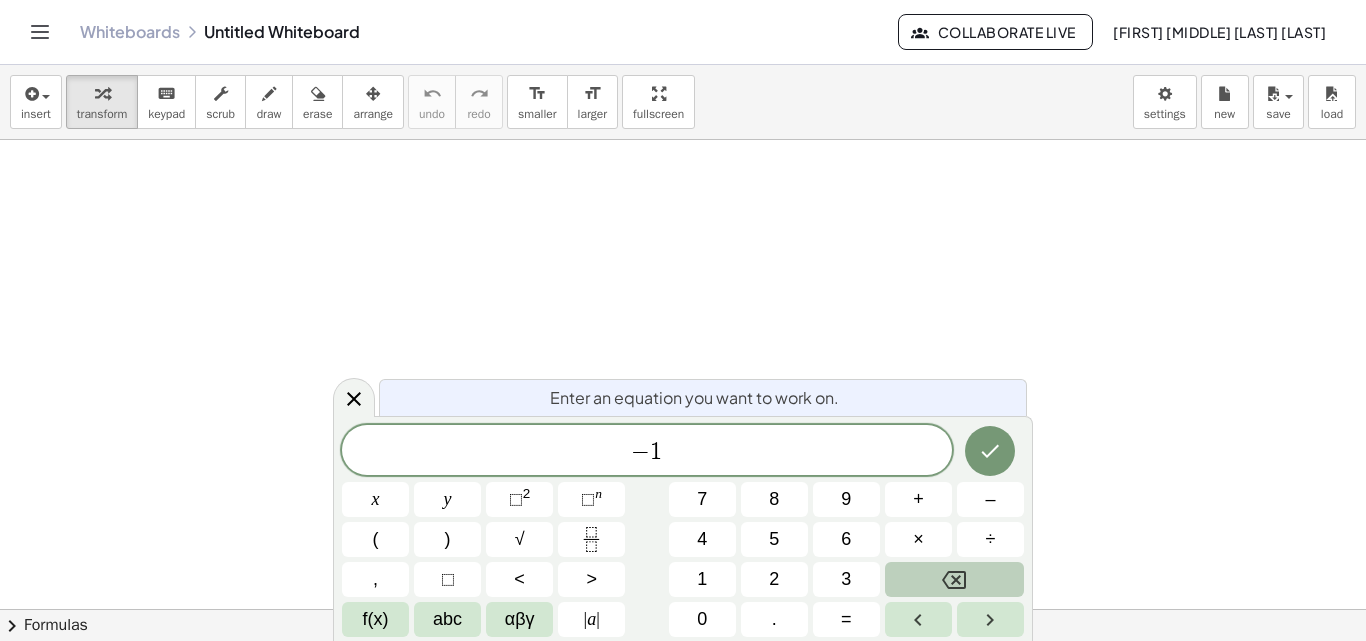 click at bounding box center [954, 579] 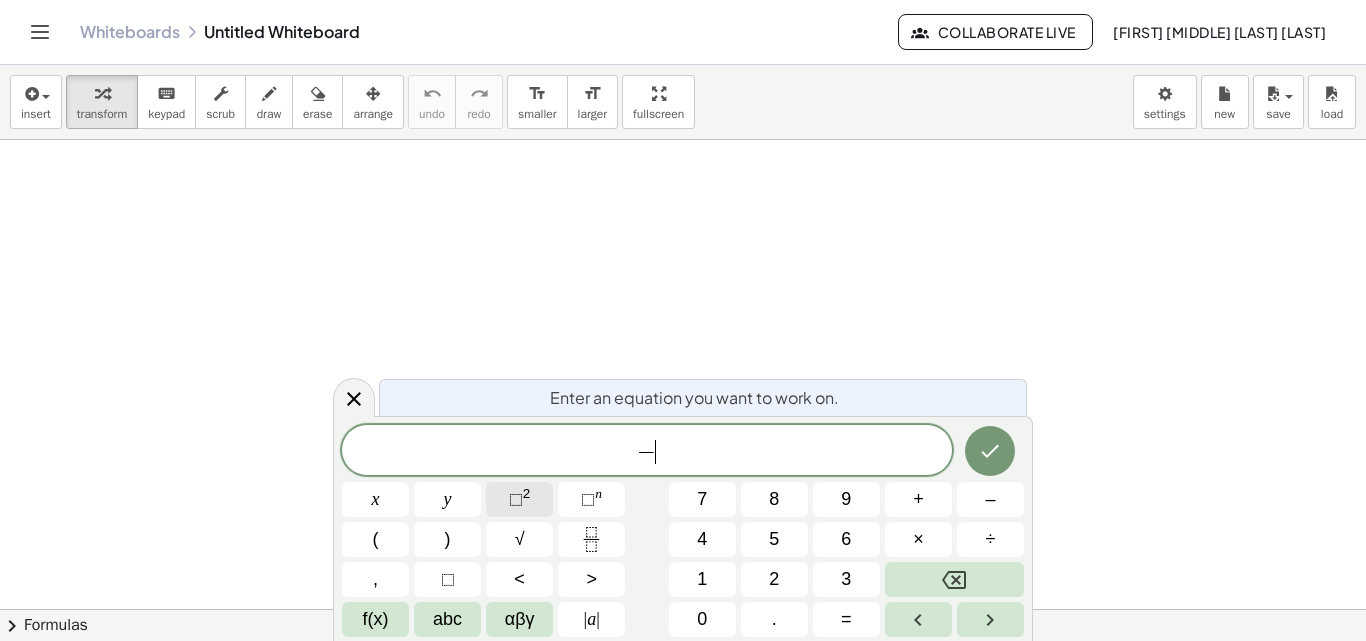 click on "2" at bounding box center [527, 493] 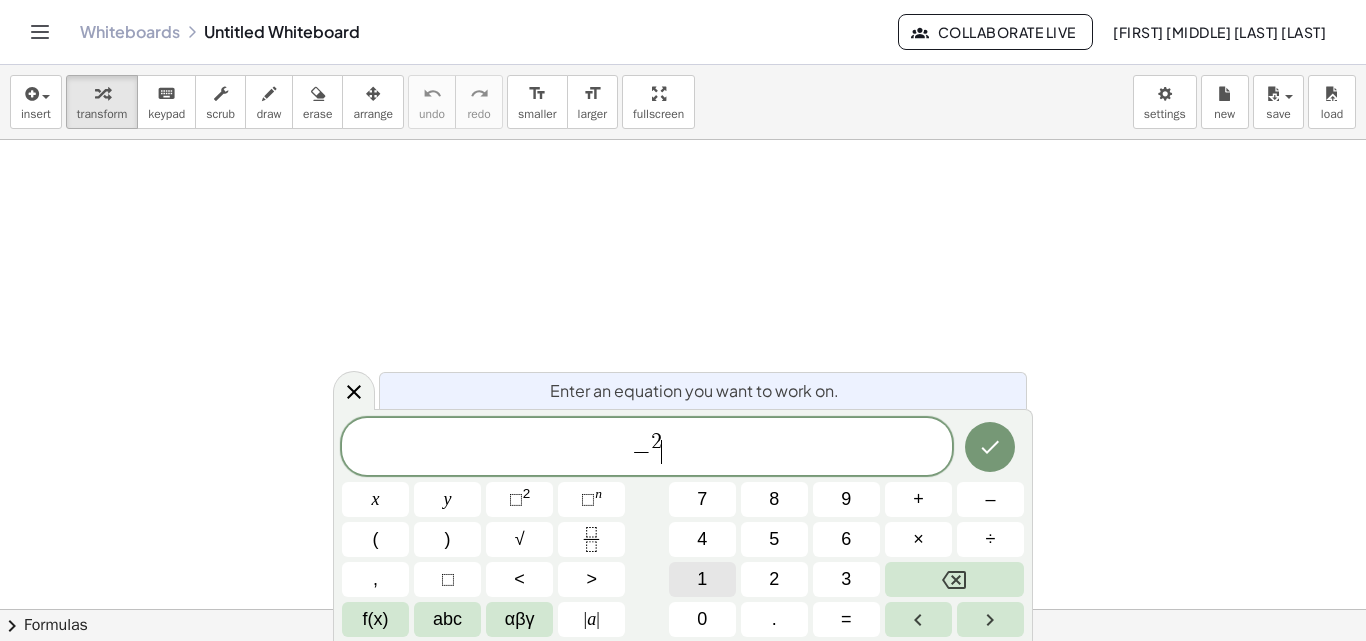 click on "1" at bounding box center (702, 579) 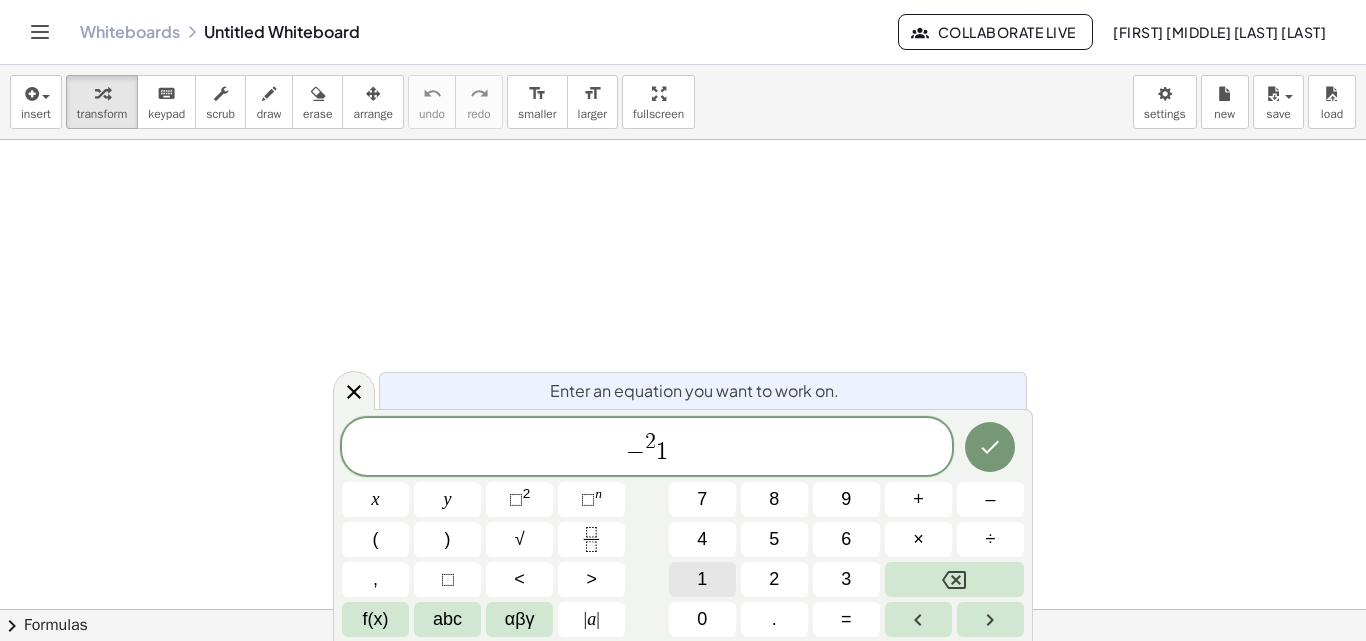 click on "1" at bounding box center [702, 579] 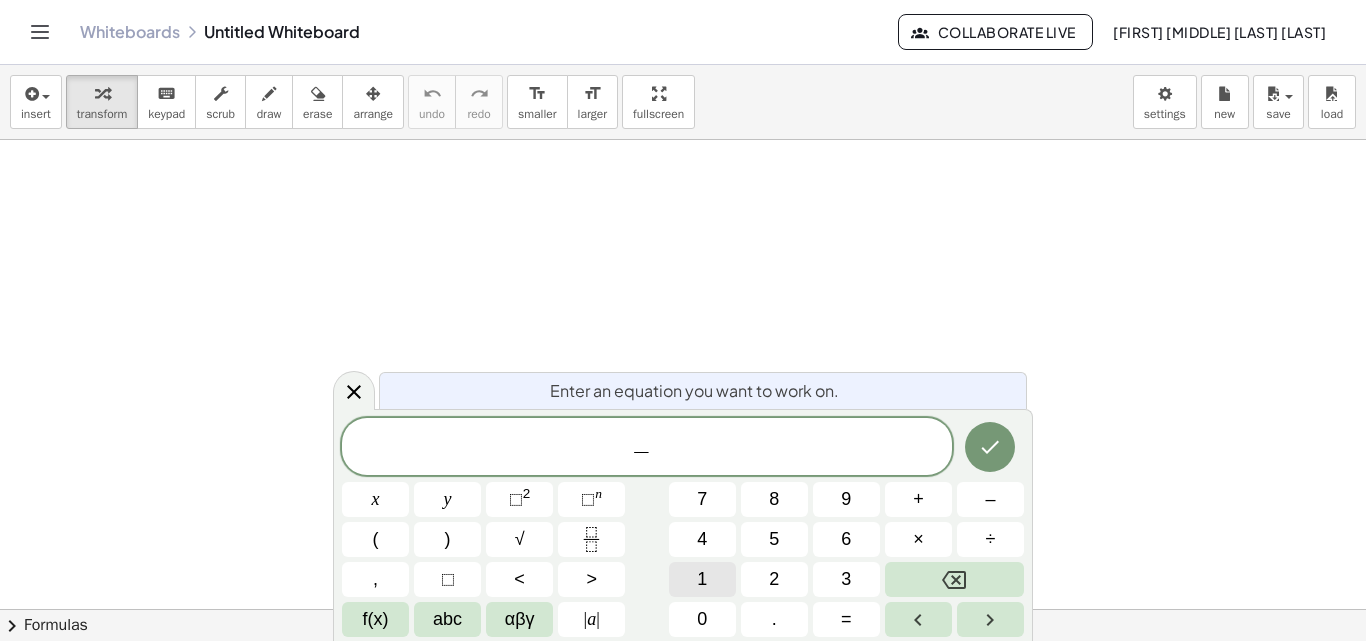 click on "1" at bounding box center [702, 579] 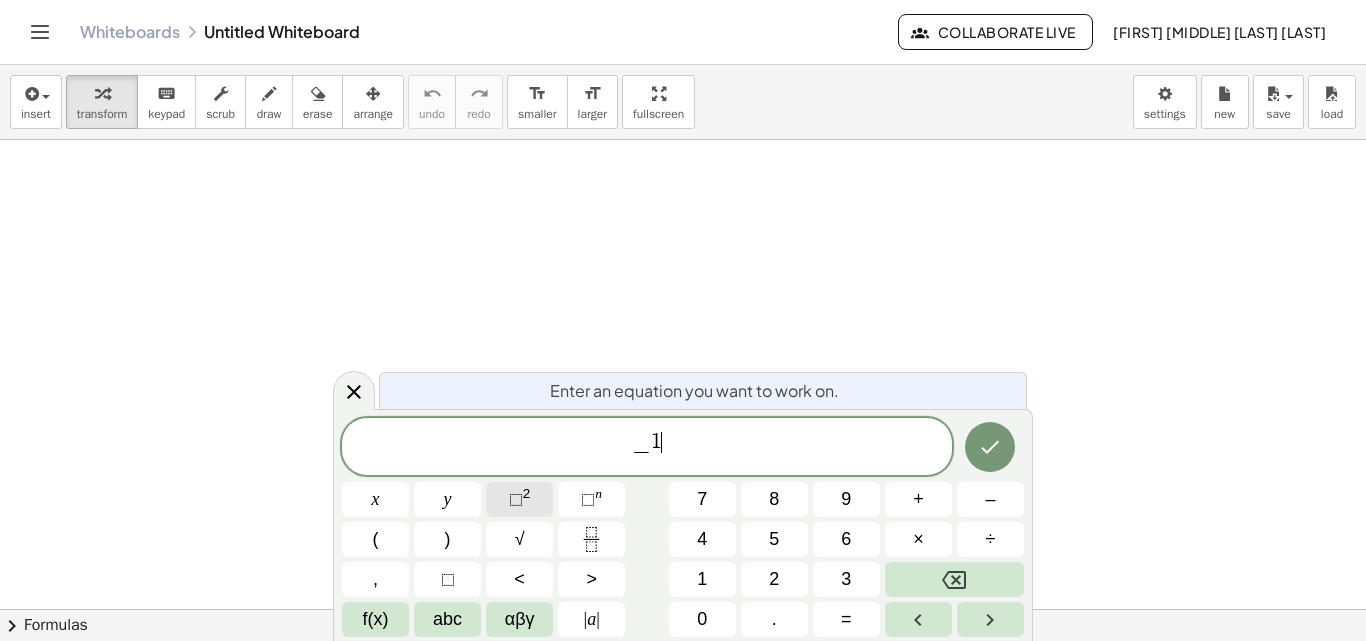 click on "⬚ 2" at bounding box center (519, 499) 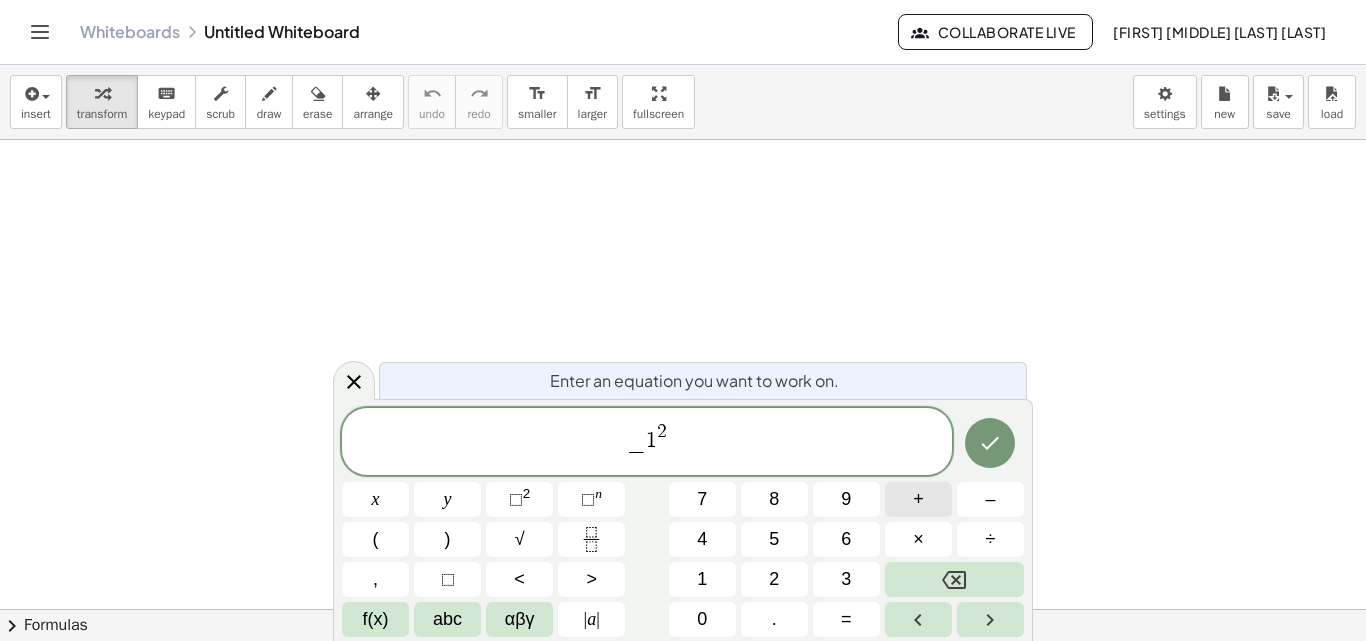 click on "+" at bounding box center [918, 499] 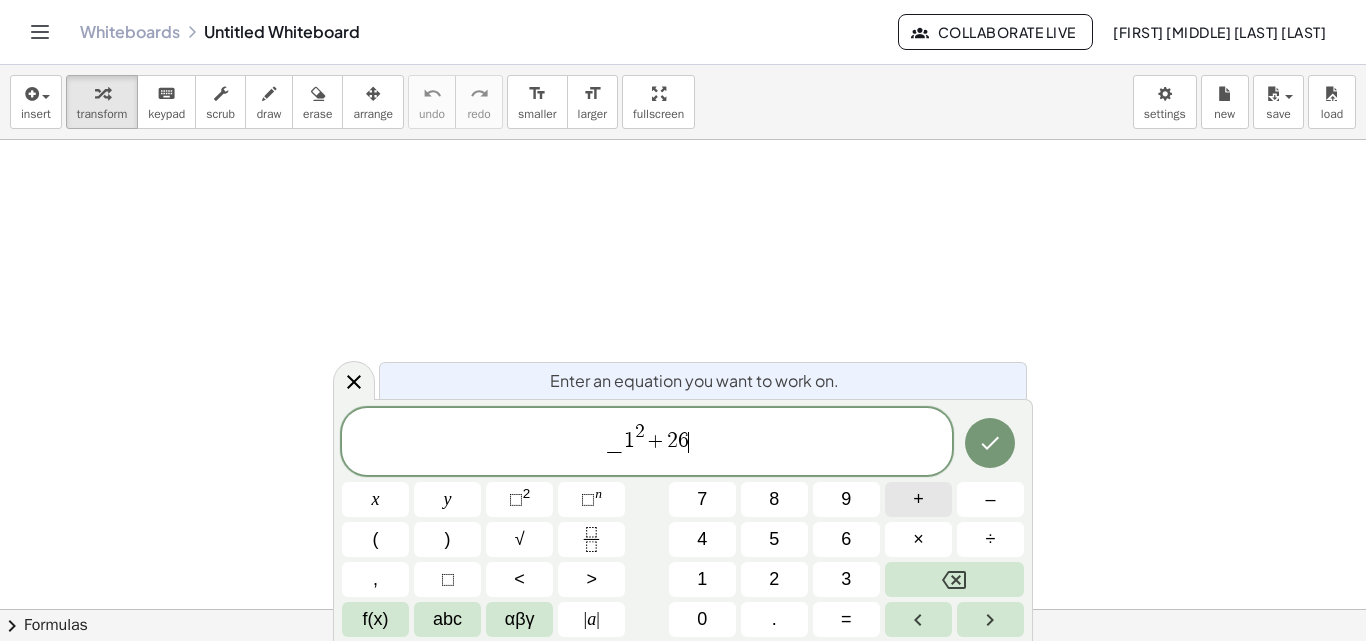 click on "+" at bounding box center (918, 499) 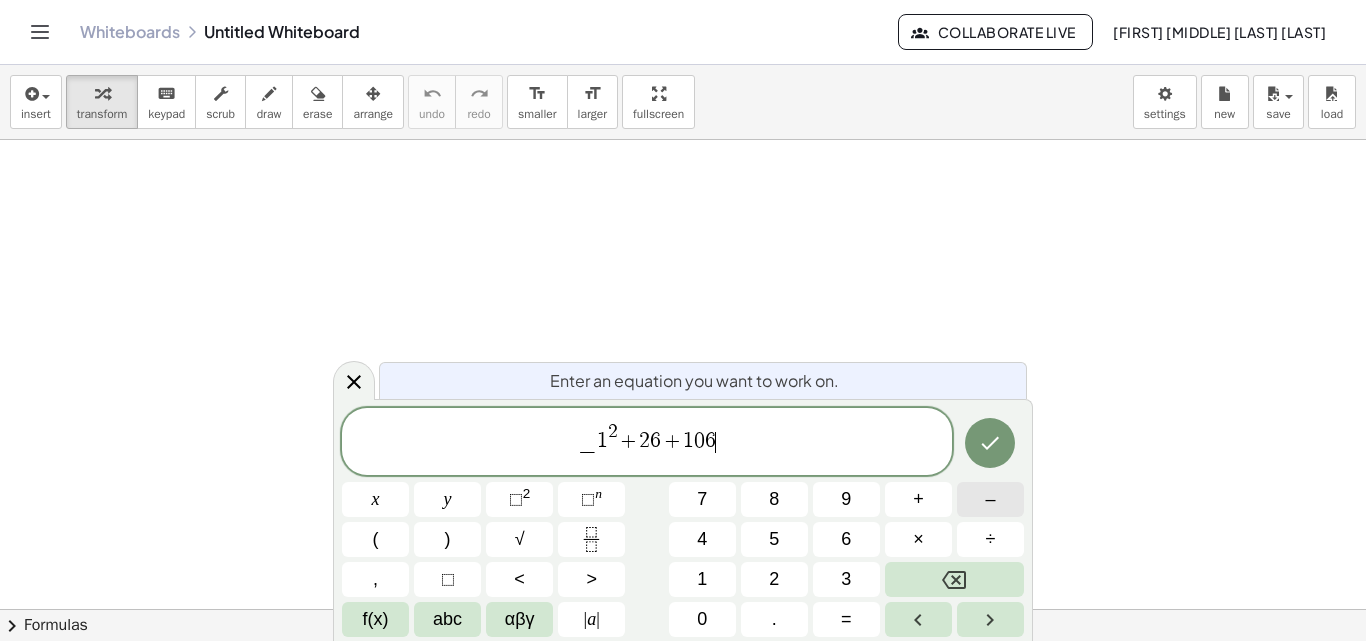 click on "–" at bounding box center [990, 499] 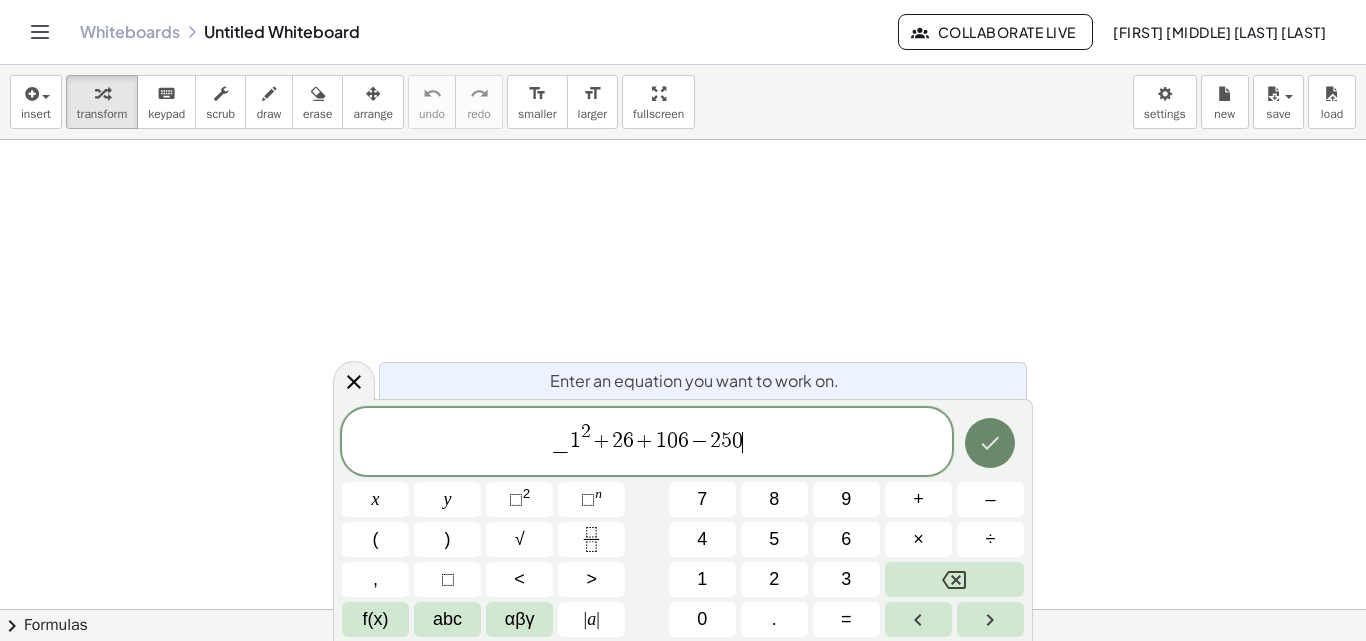click at bounding box center [990, 443] 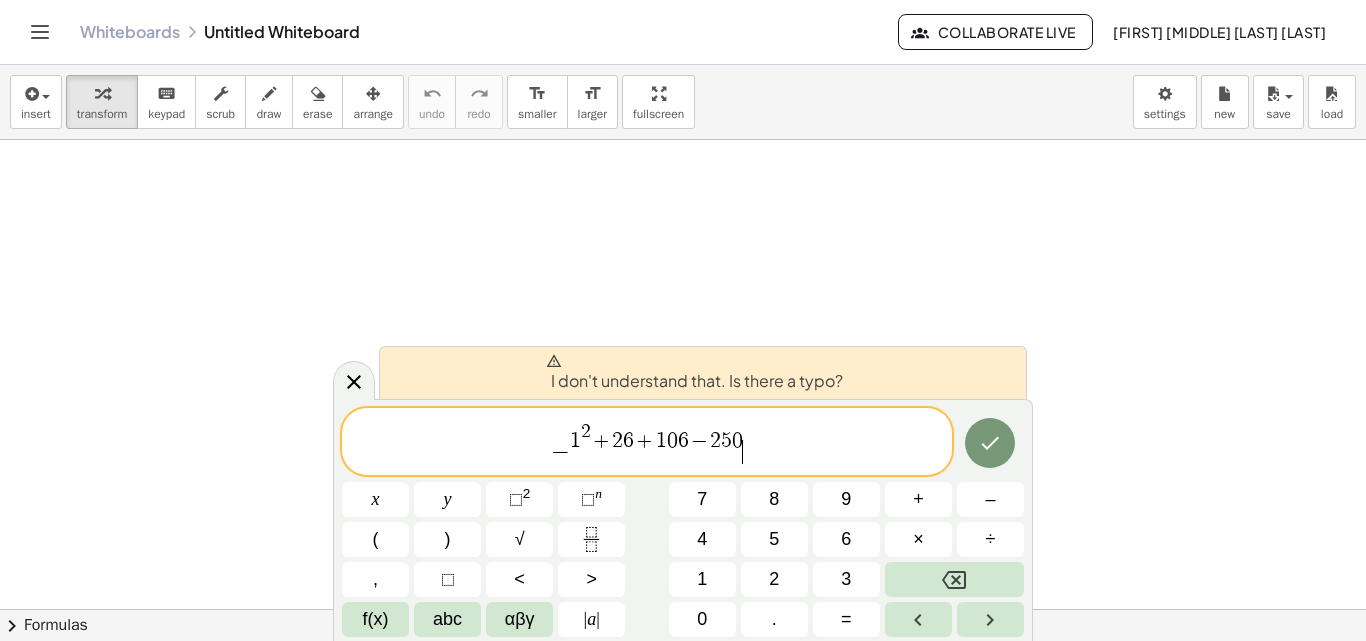 click on "− 1 2 + 2 6 + 1 0 6 − 2 5 0 ​" at bounding box center (647, 443) 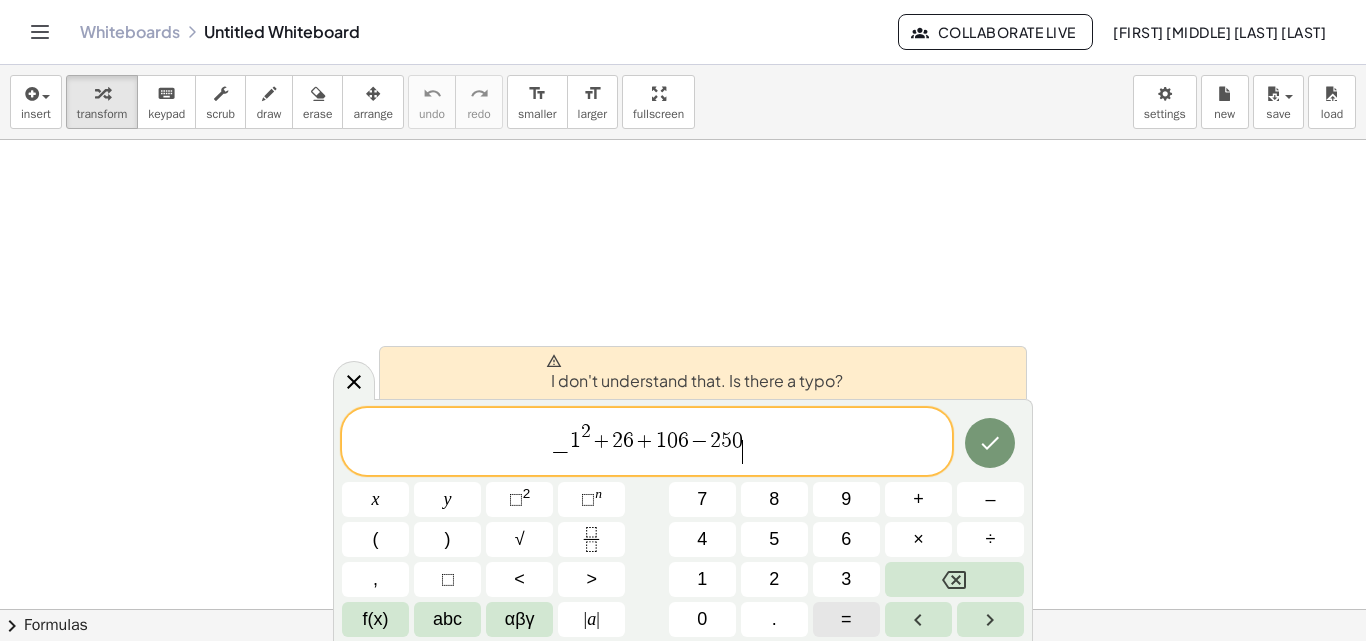 click on "=" at bounding box center (846, 619) 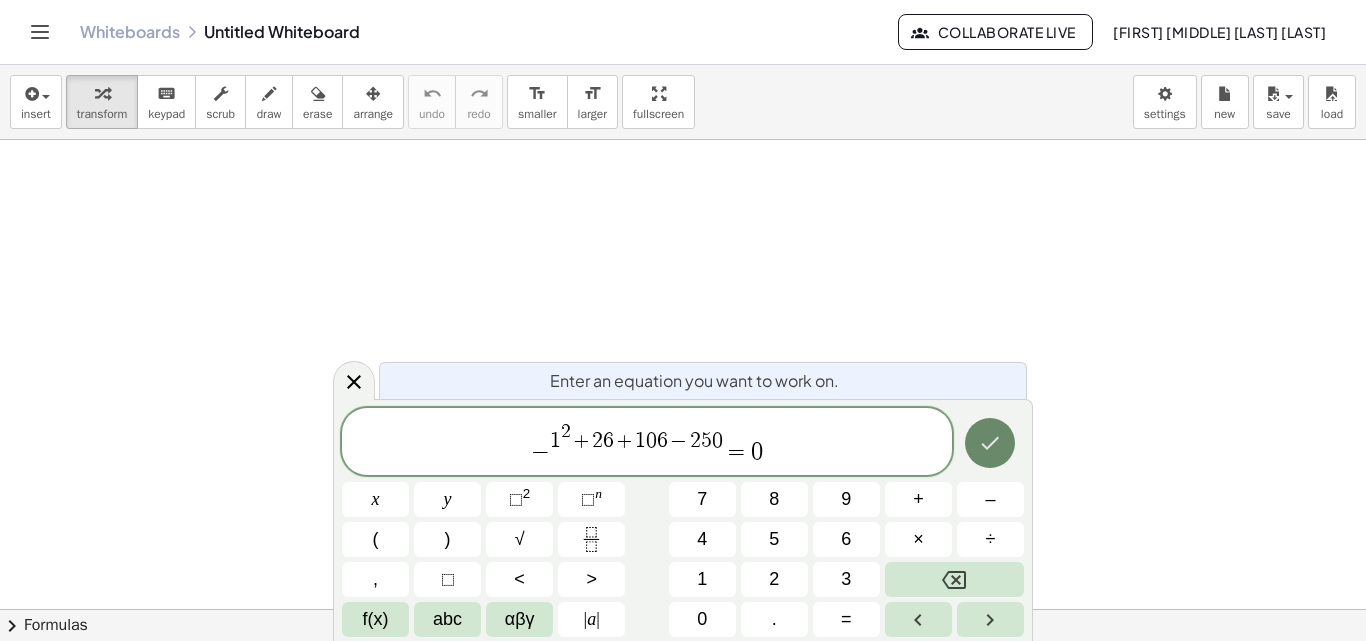 click 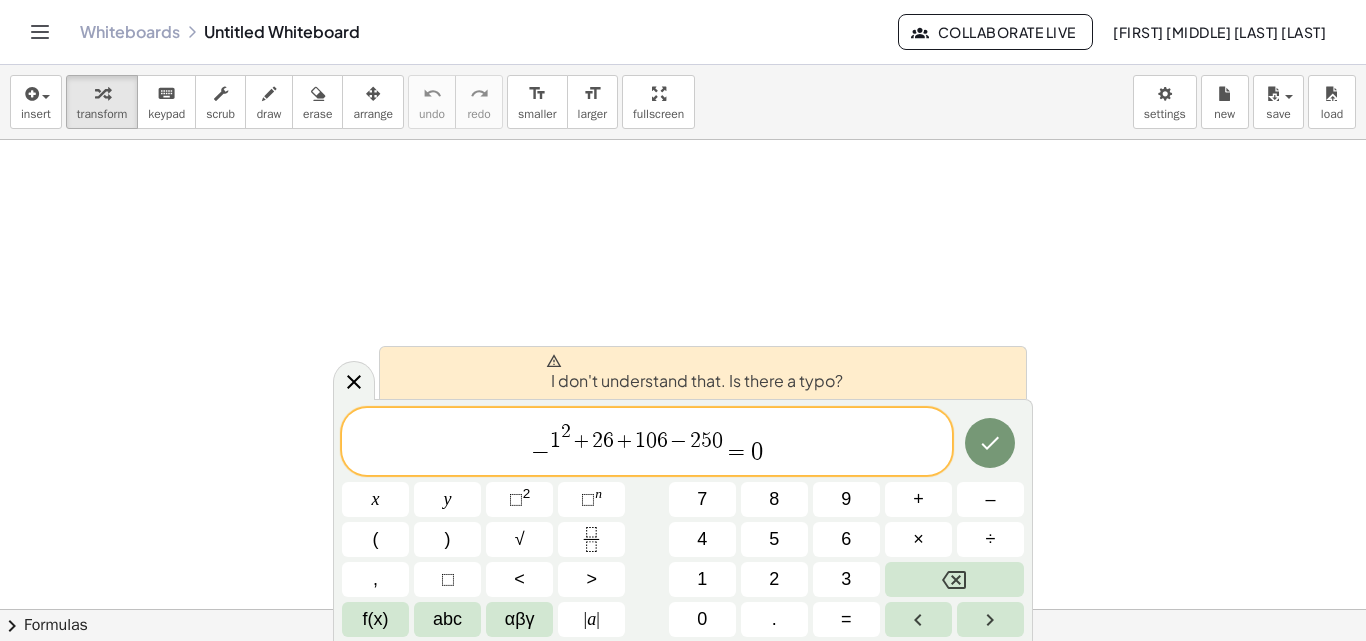 scroll, scrollTop: 0, scrollLeft: 0, axis: both 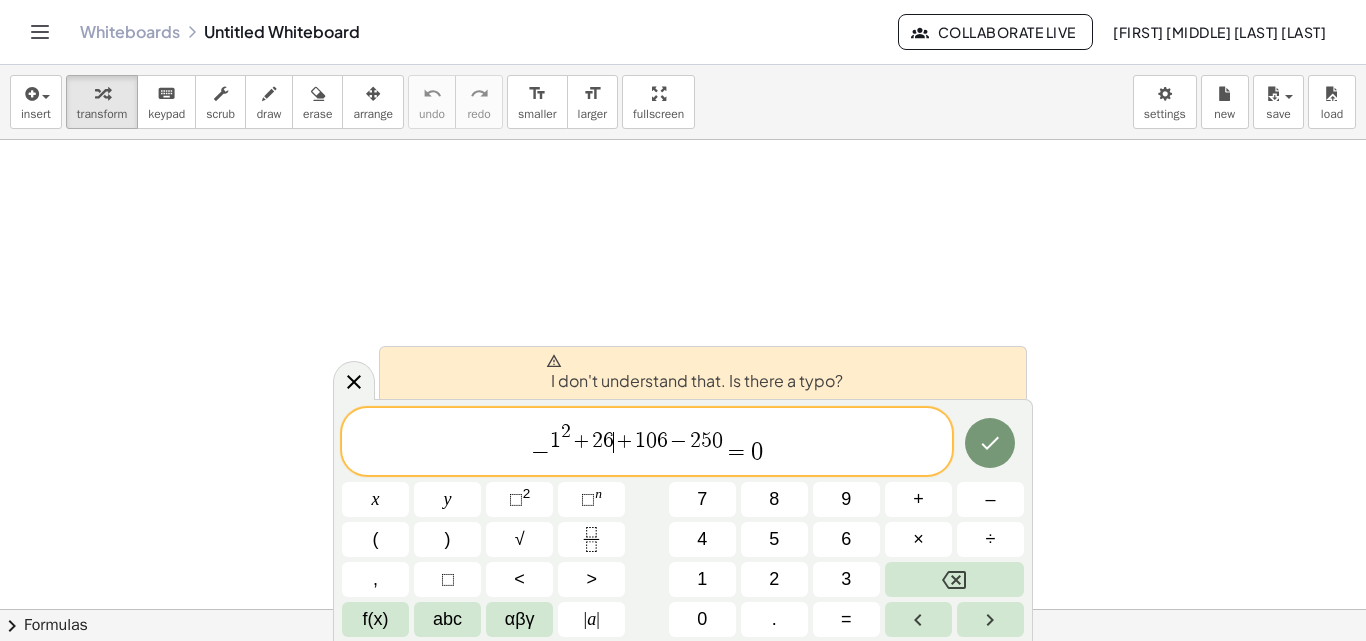 click on "+" at bounding box center (624, 443) 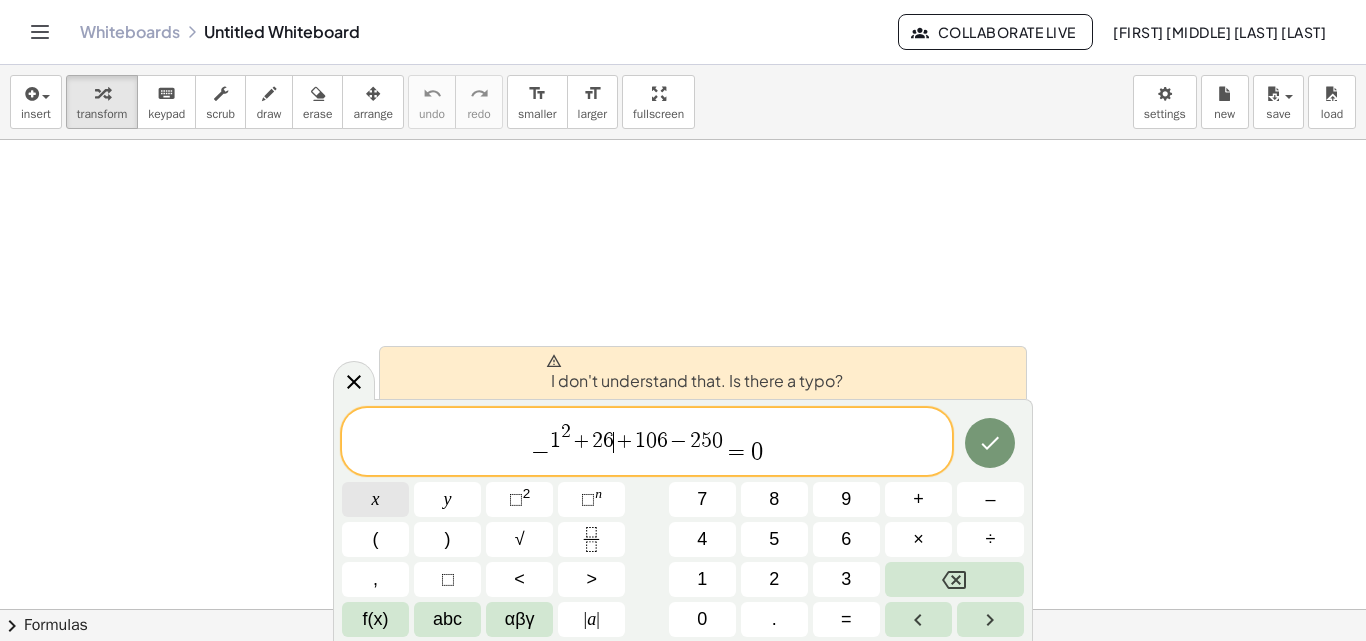 click on "x" at bounding box center (375, 499) 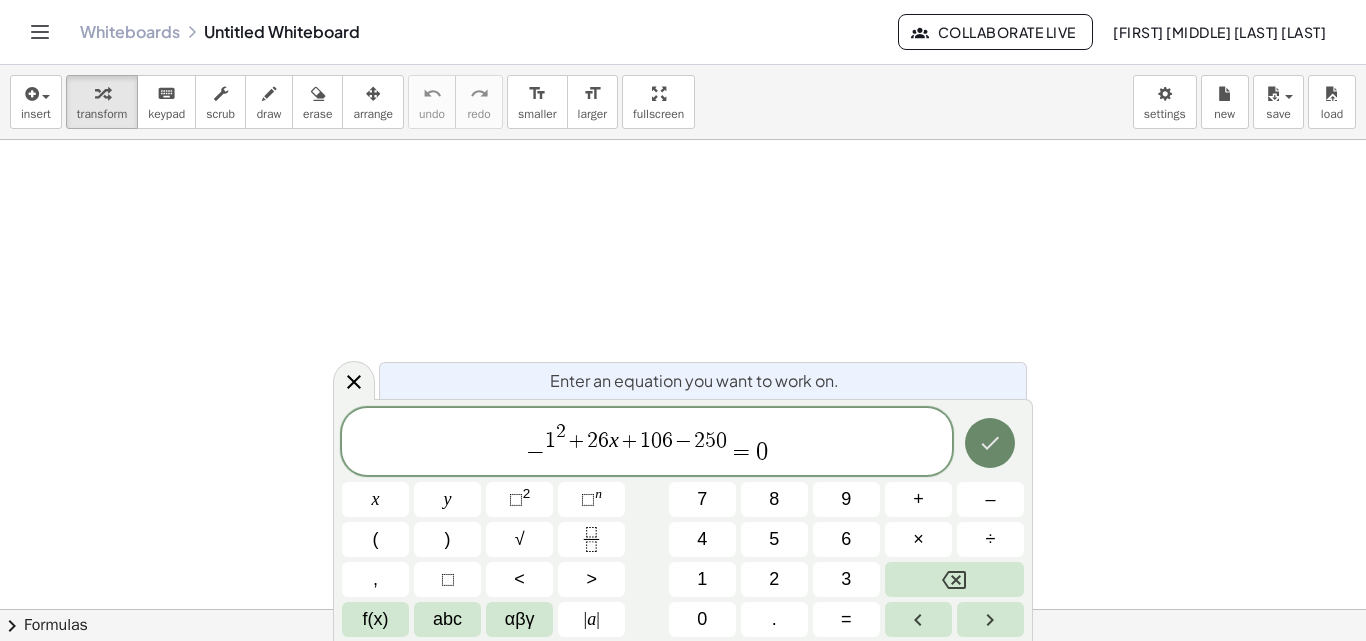 click at bounding box center [990, 443] 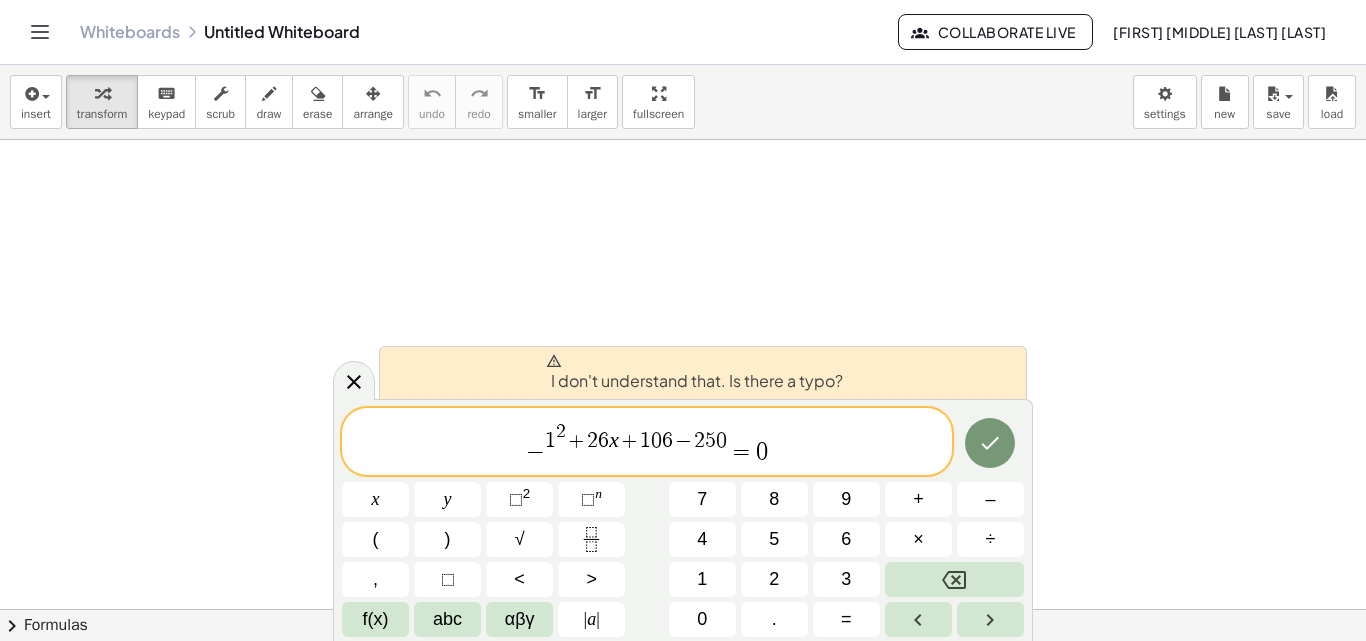 click on "2" at bounding box center [561, 431] 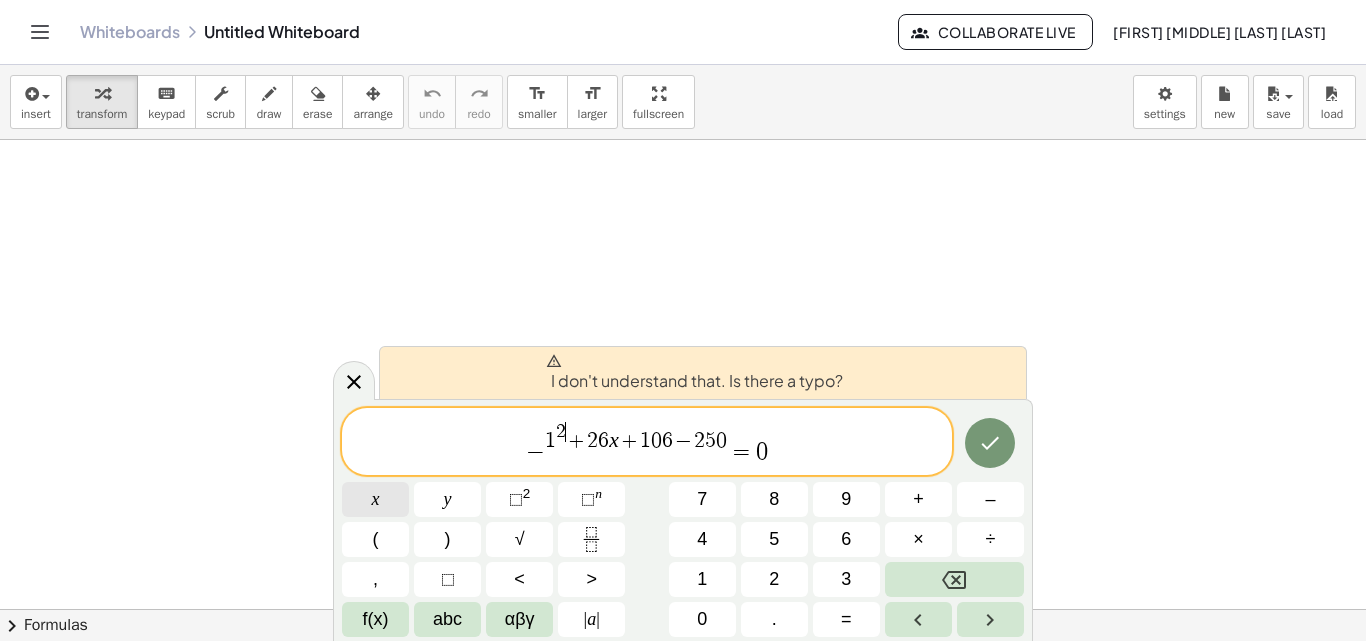 click on "x" at bounding box center [375, 499] 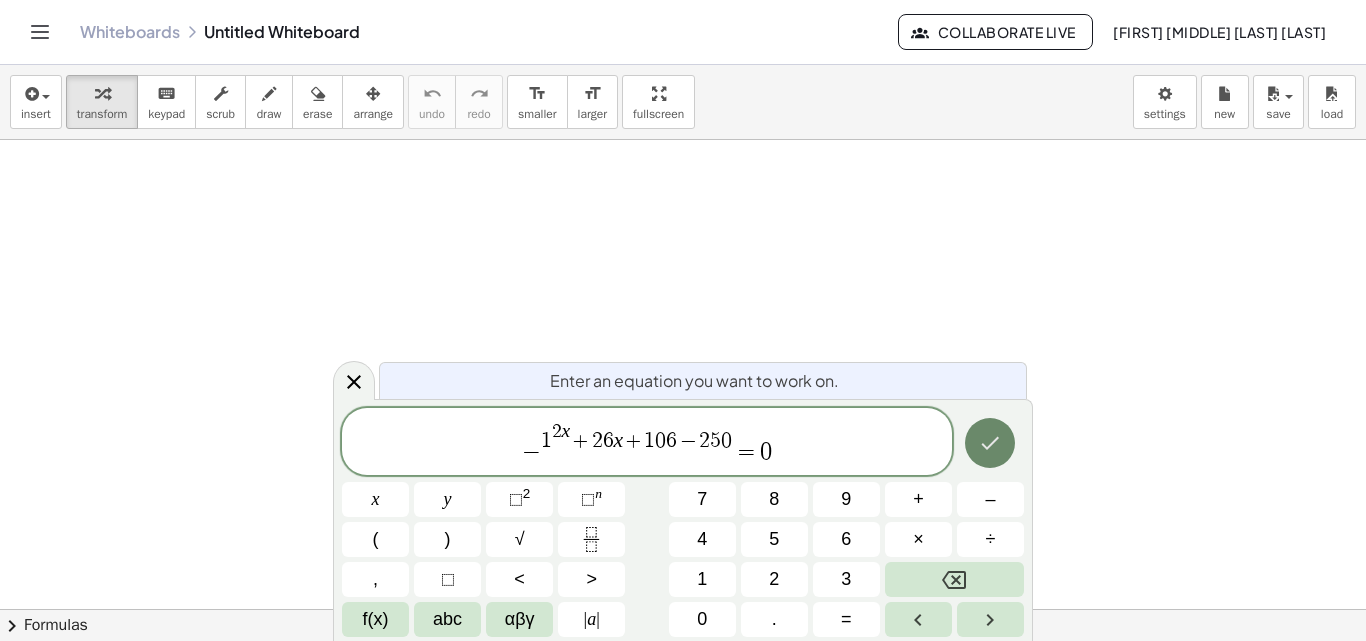click 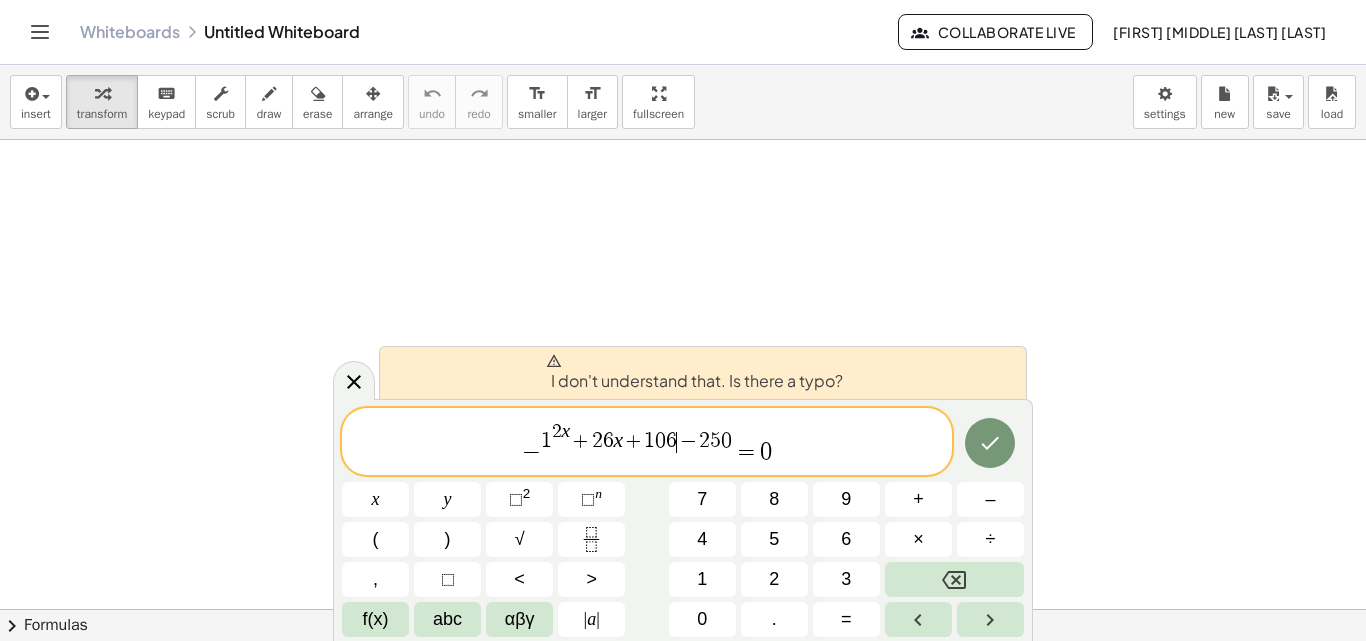 click on "−" at bounding box center [687, 443] 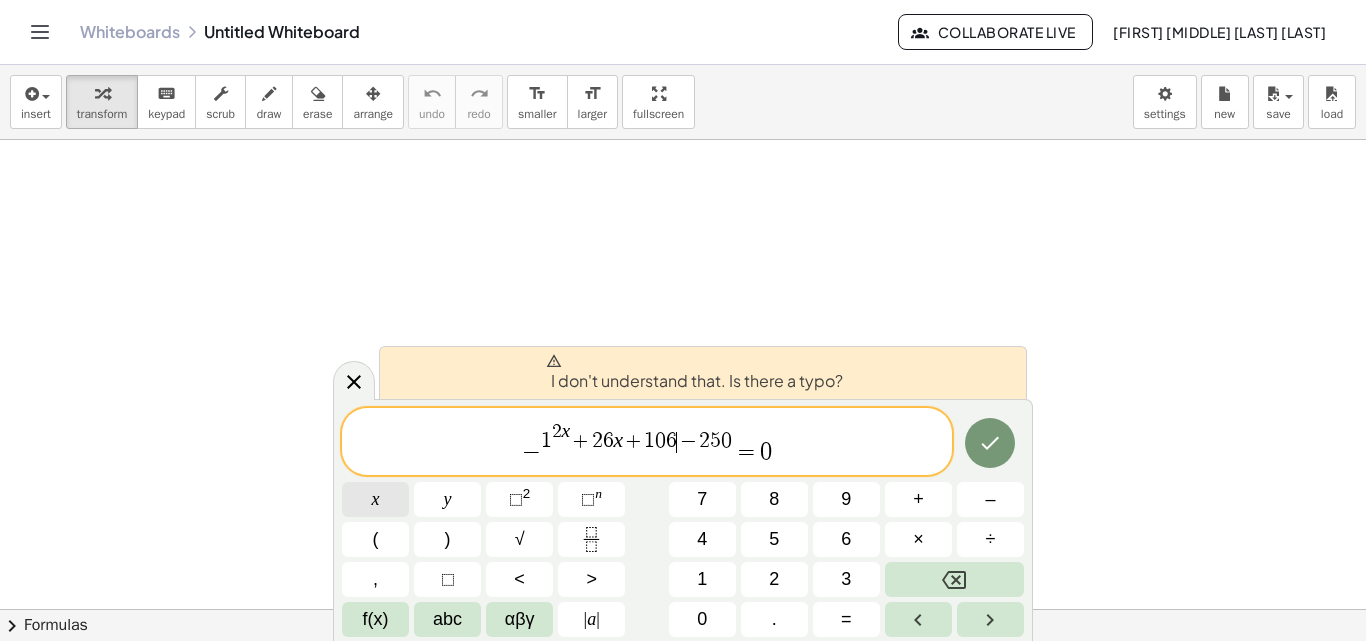 click on "x" at bounding box center (375, 499) 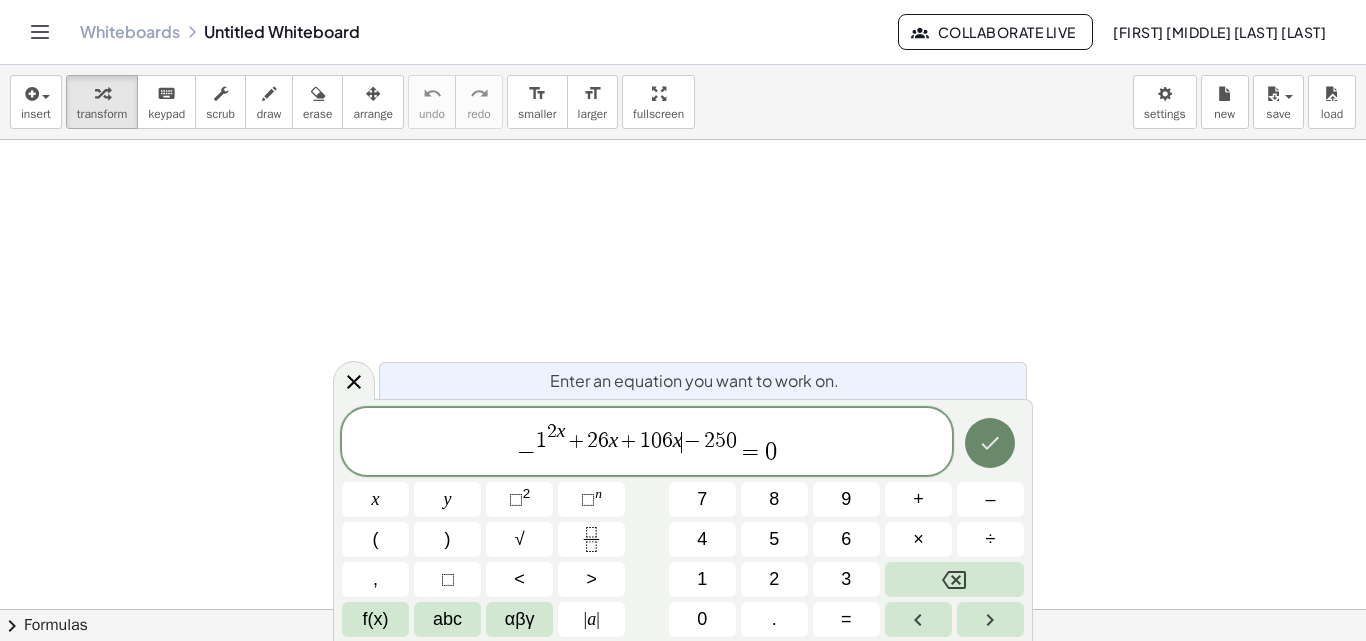 click 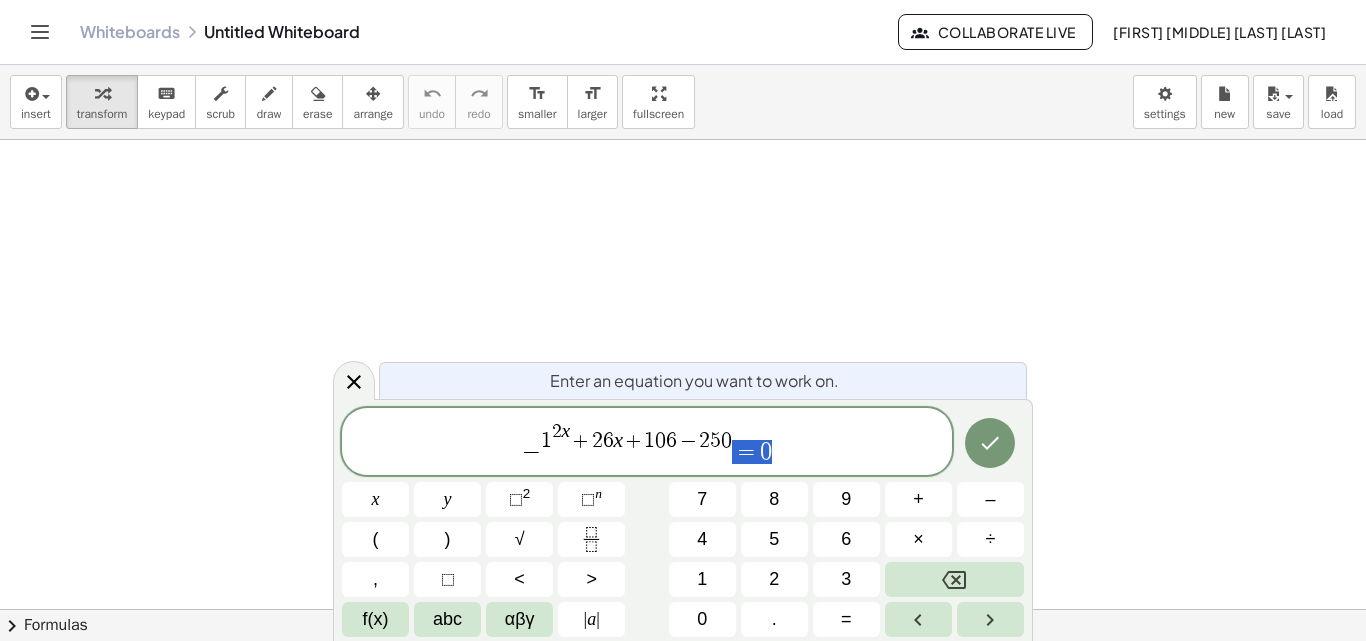 drag, startPoint x: 811, startPoint y: 459, endPoint x: 743, endPoint y: 464, distance: 68.18358 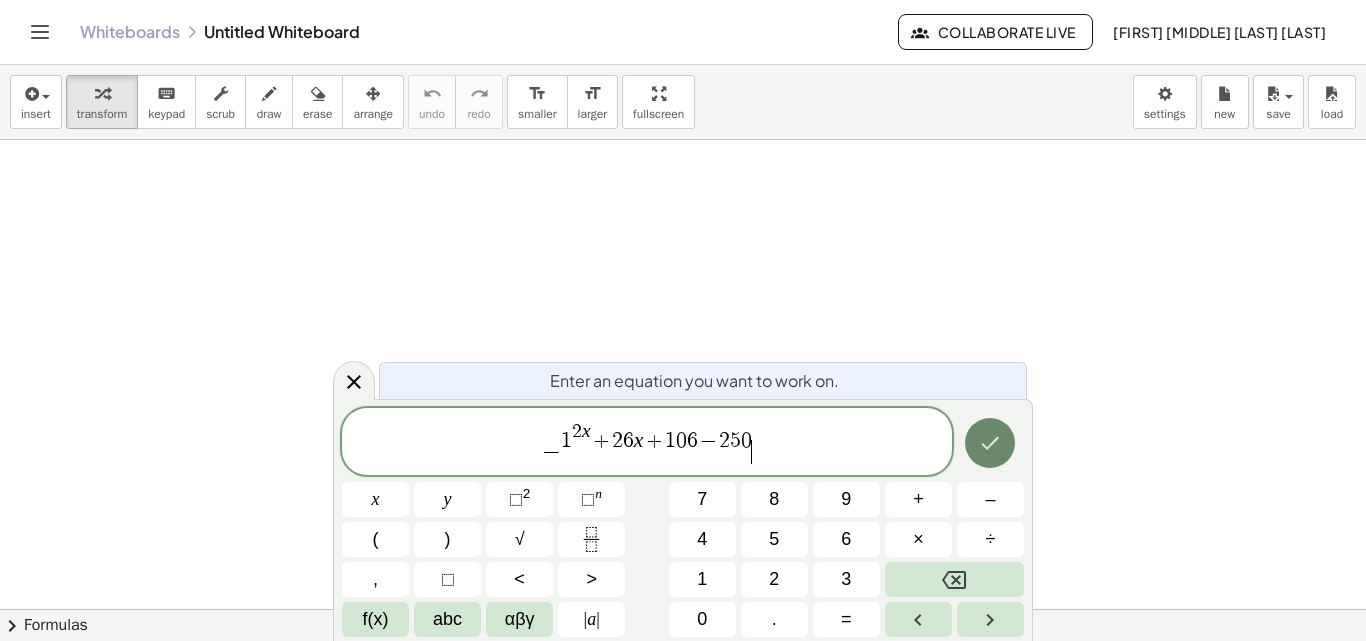 click 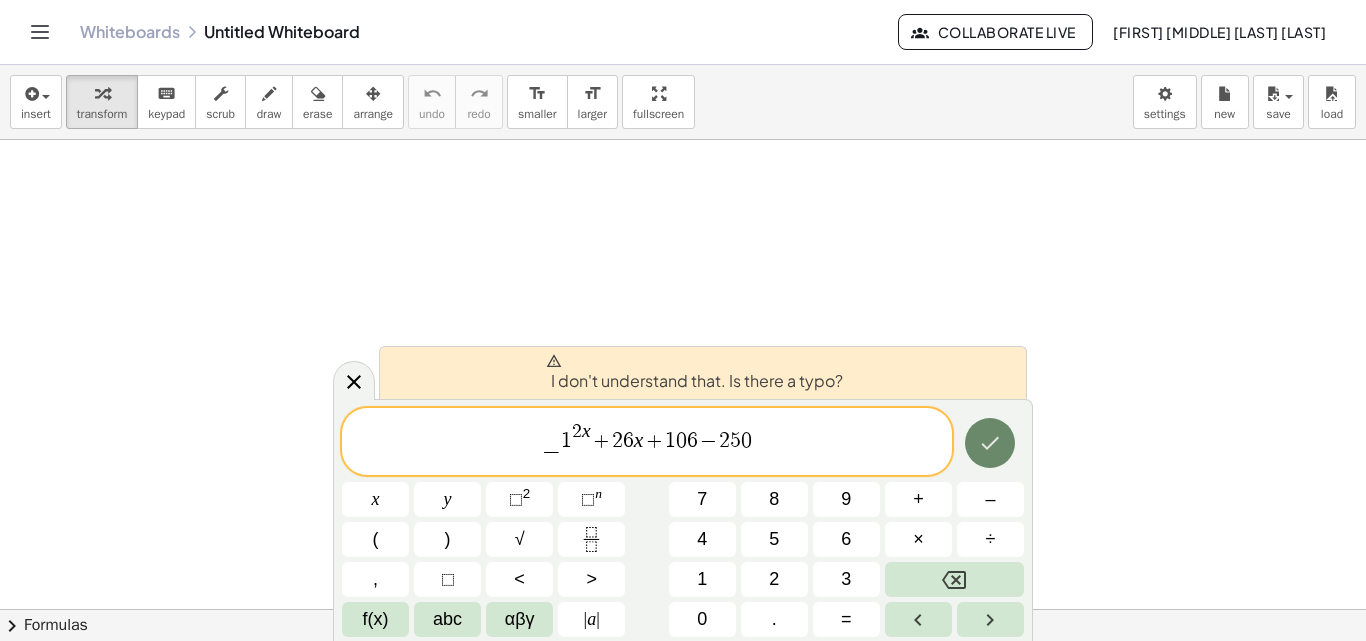 click 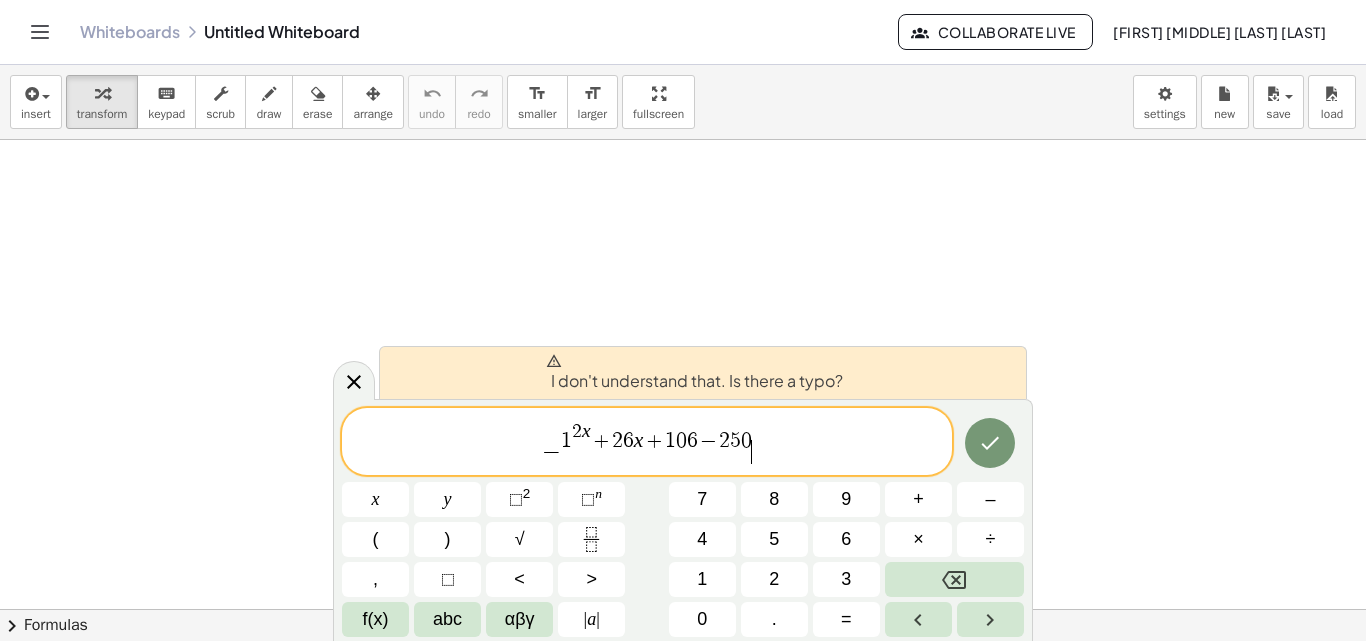 scroll, scrollTop: 248, scrollLeft: 0, axis: vertical 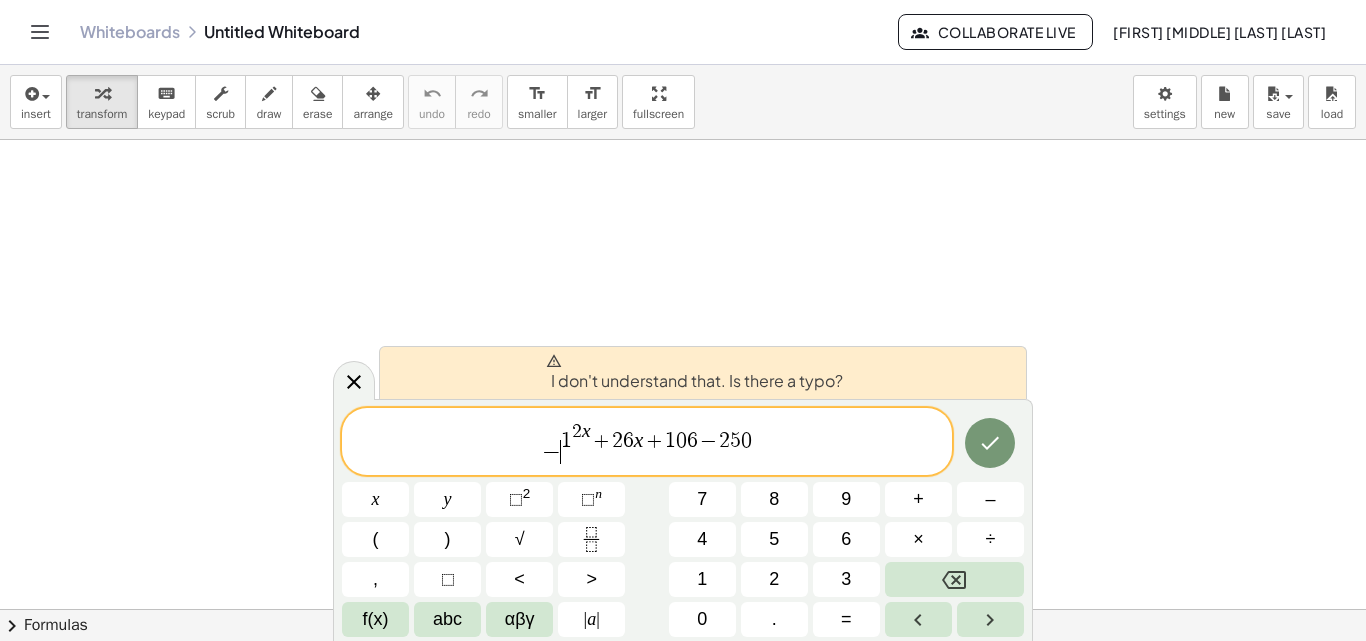 click on "−" at bounding box center [551, 452] 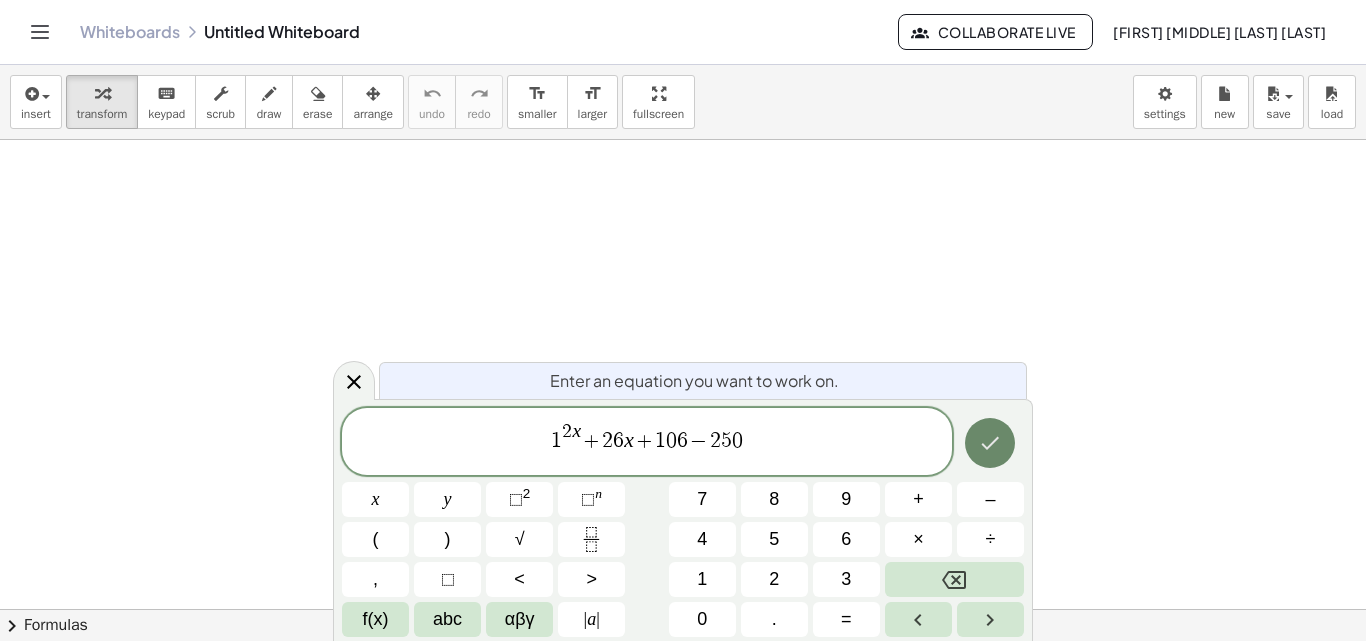 click at bounding box center (990, 443) 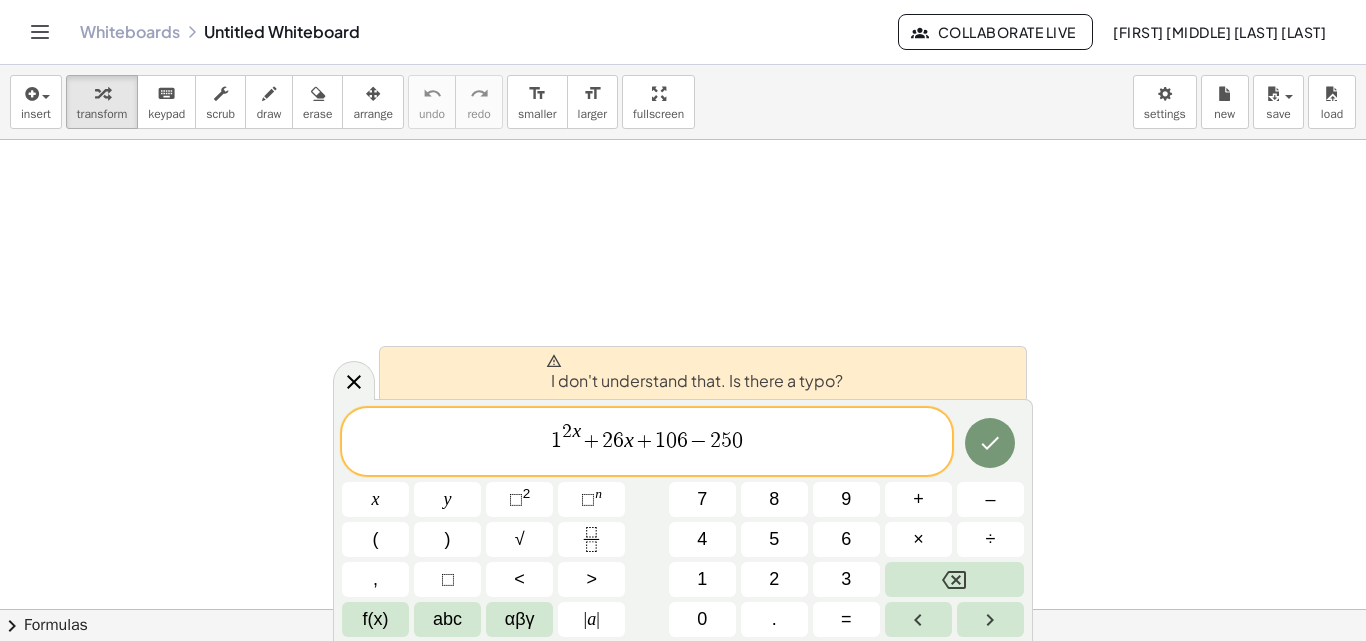 scroll, scrollTop: 615, scrollLeft: 0, axis: vertical 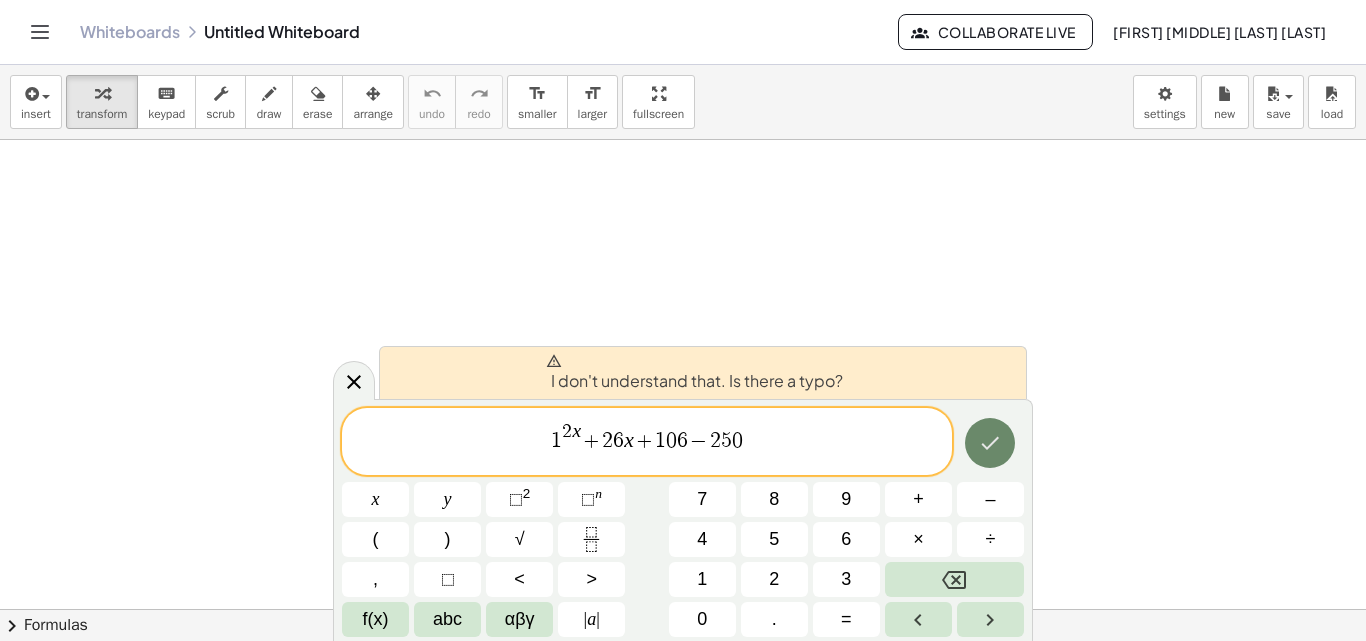click 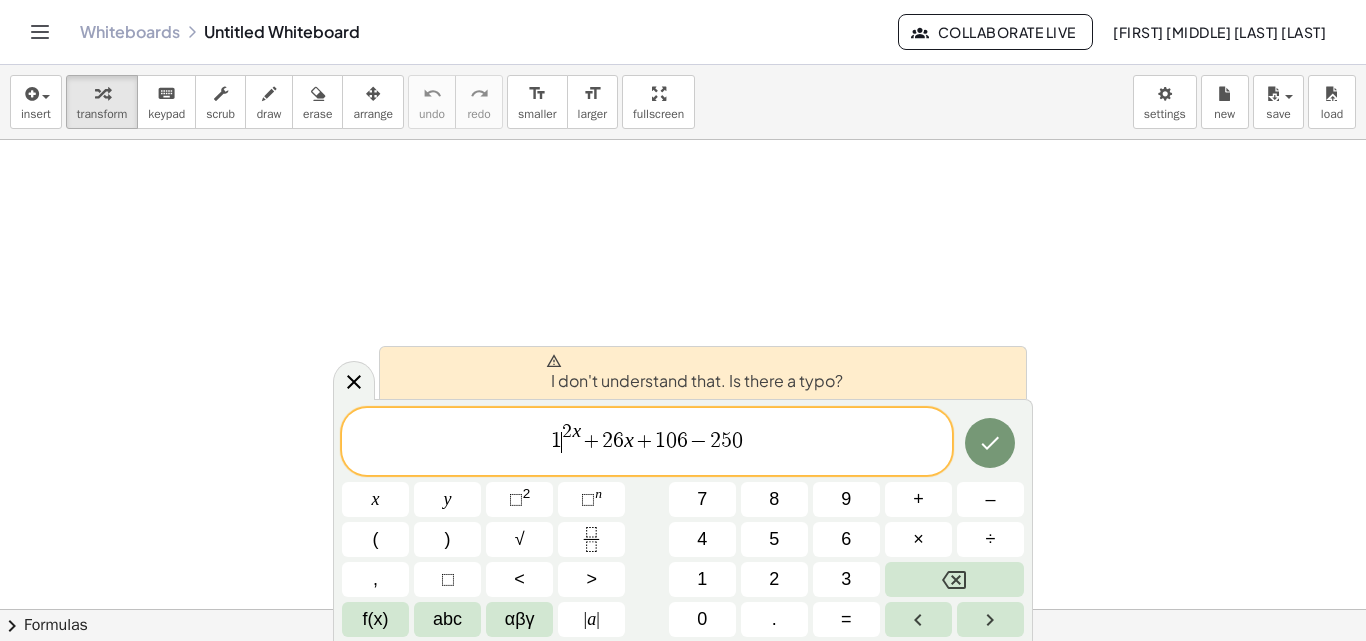 click on "1" at bounding box center [556, 442] 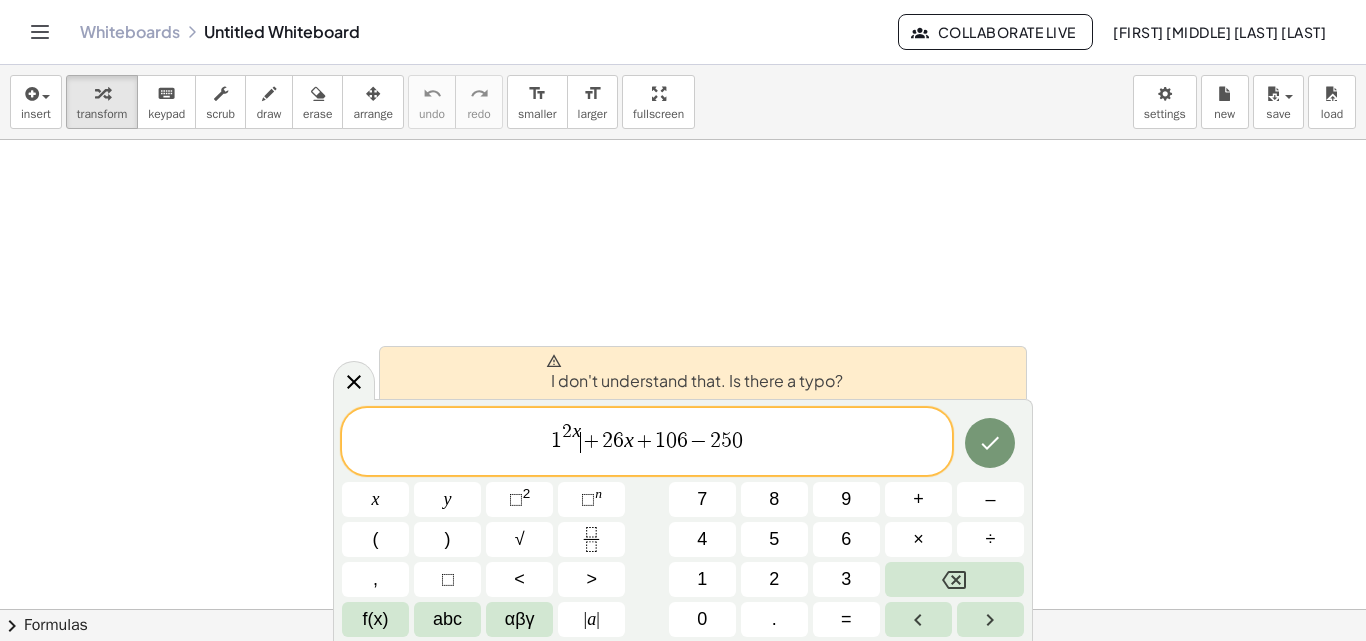 click on "+" at bounding box center (591, 443) 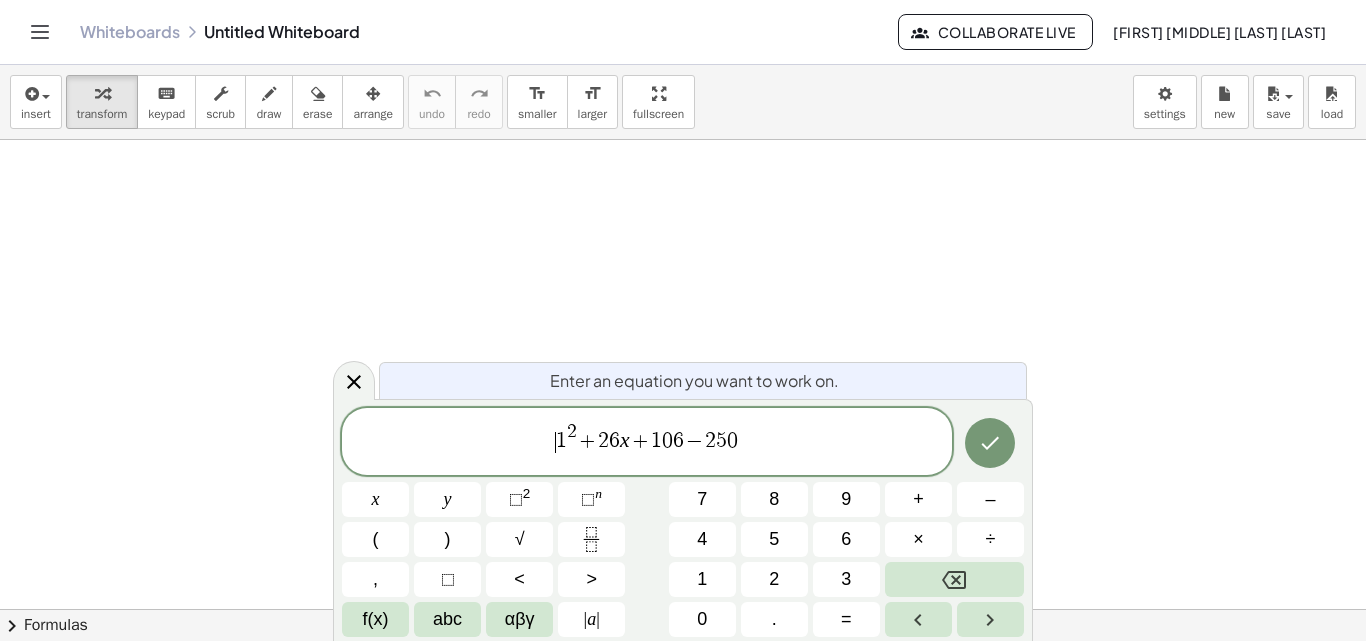 click on "1" at bounding box center (561, 442) 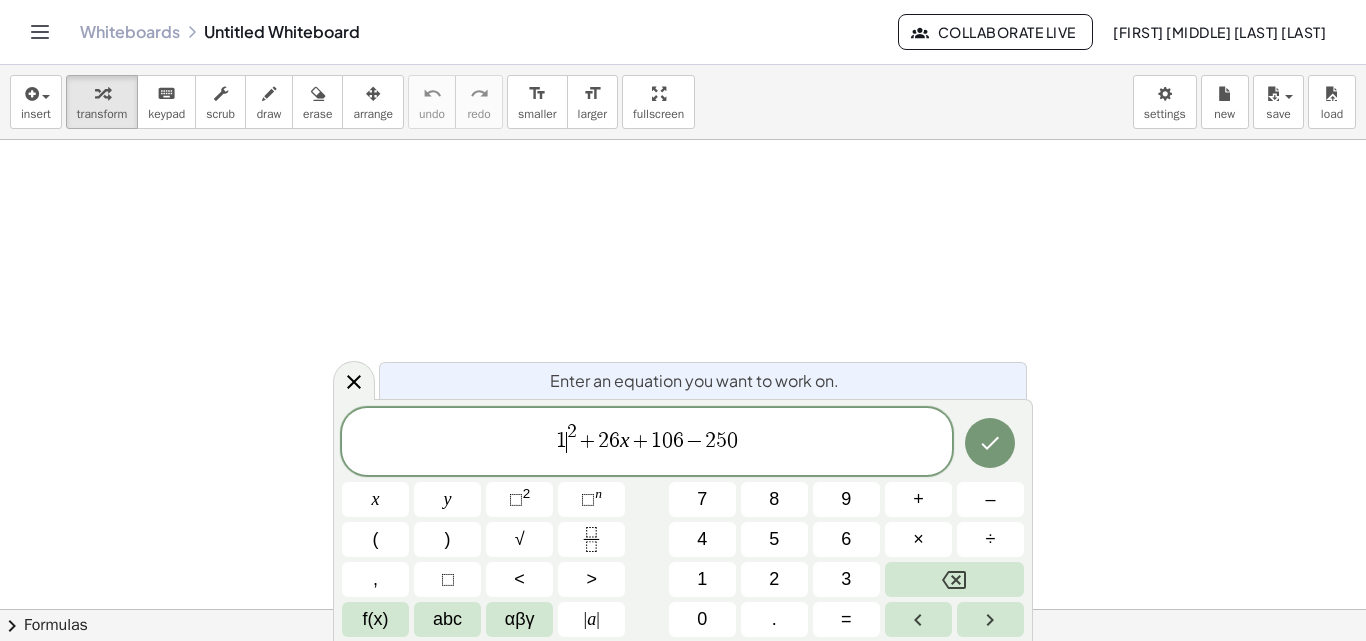 click on "1" at bounding box center [561, 442] 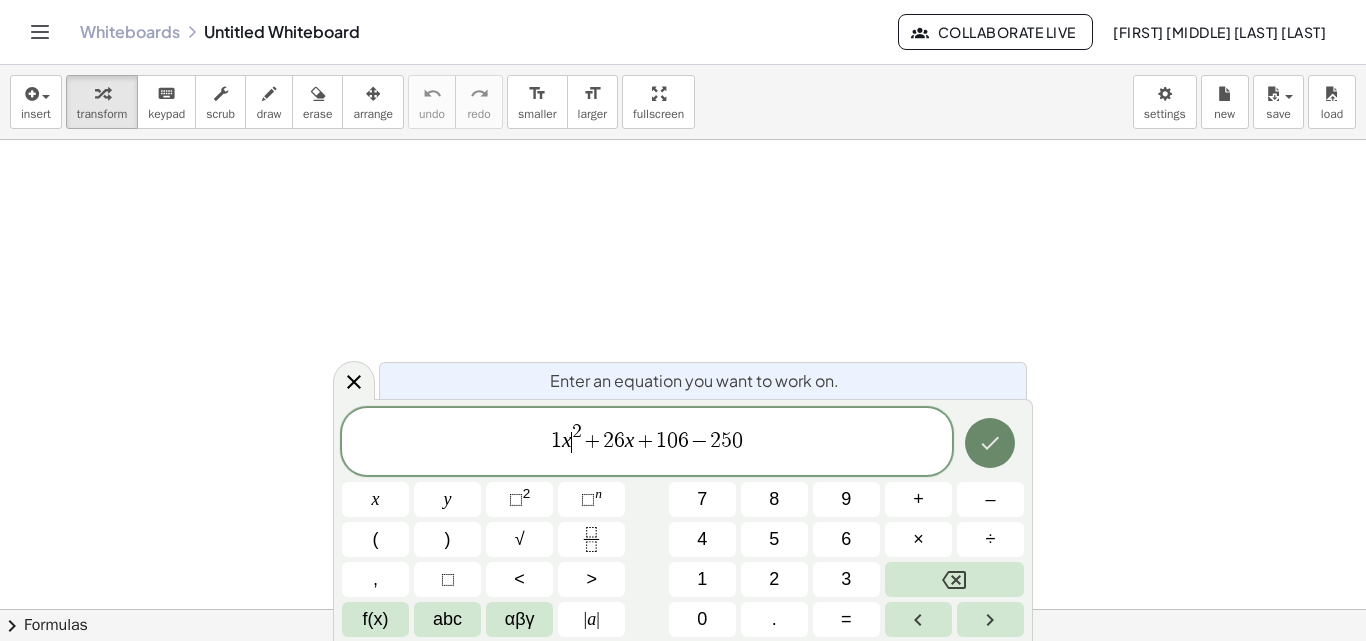click 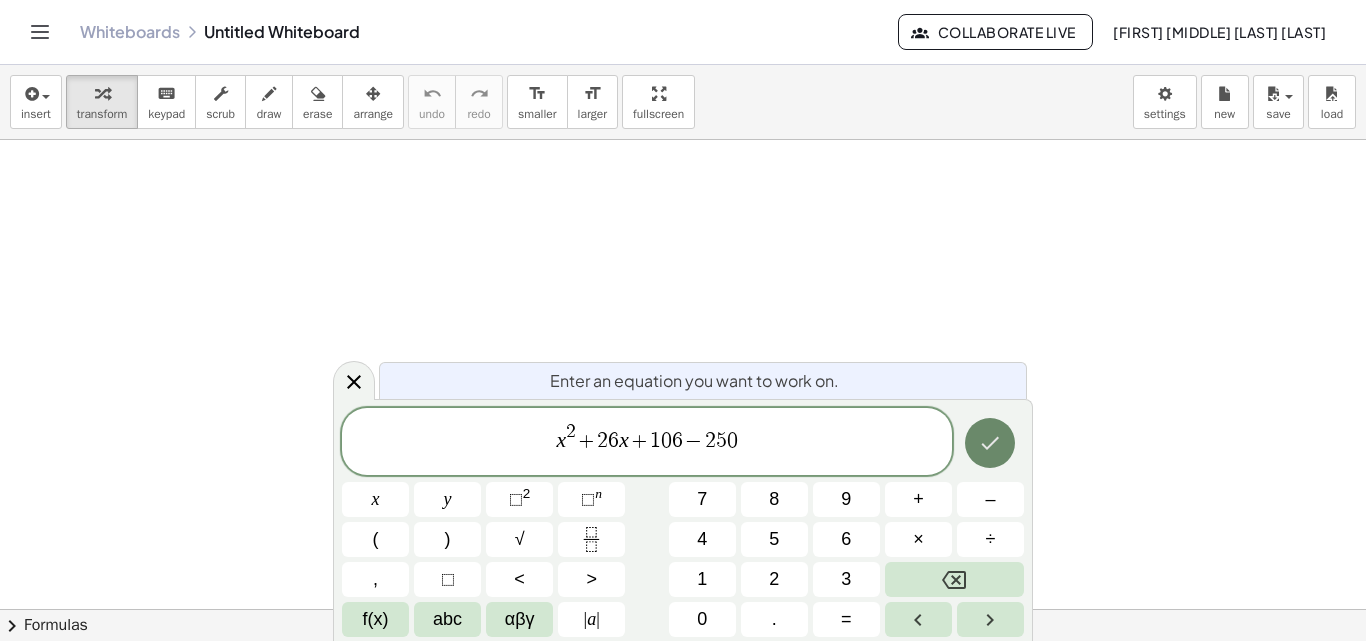 click 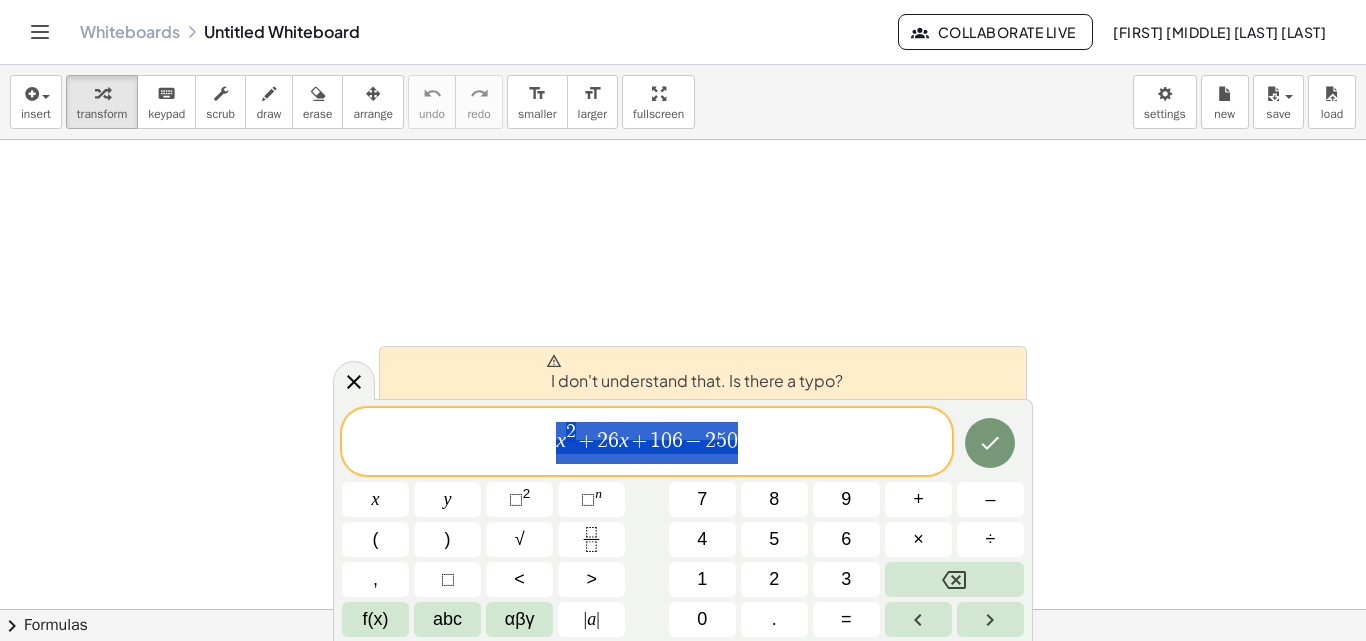 drag, startPoint x: 744, startPoint y: 438, endPoint x: 711, endPoint y: 437, distance: 33.01515 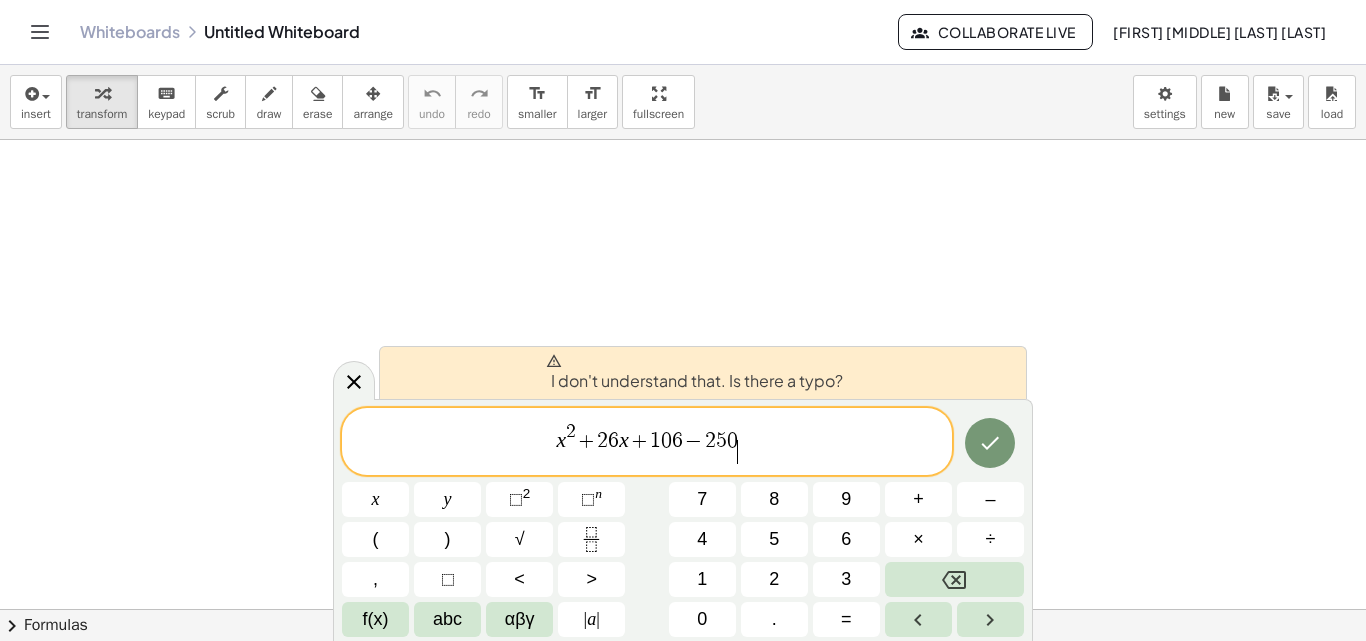 click on "x 2 + 2 6 x + 1 0 6 − 2 5 0 ​" at bounding box center [647, 443] 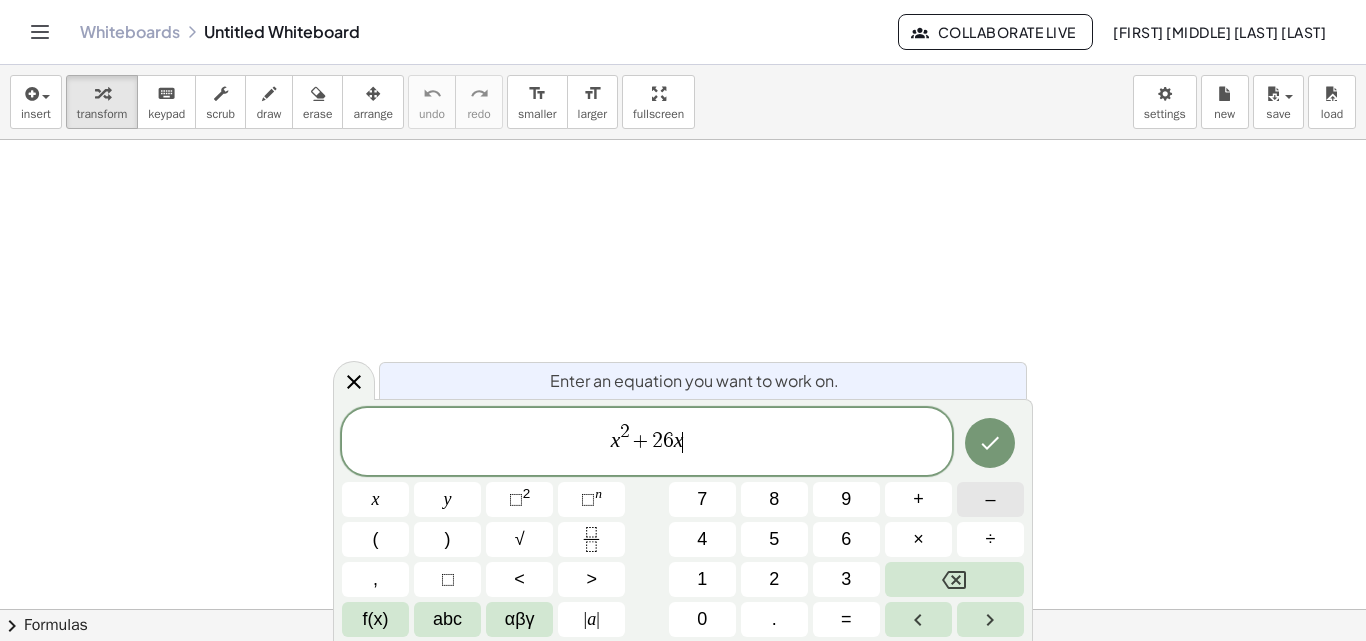 click on "–" at bounding box center [990, 499] 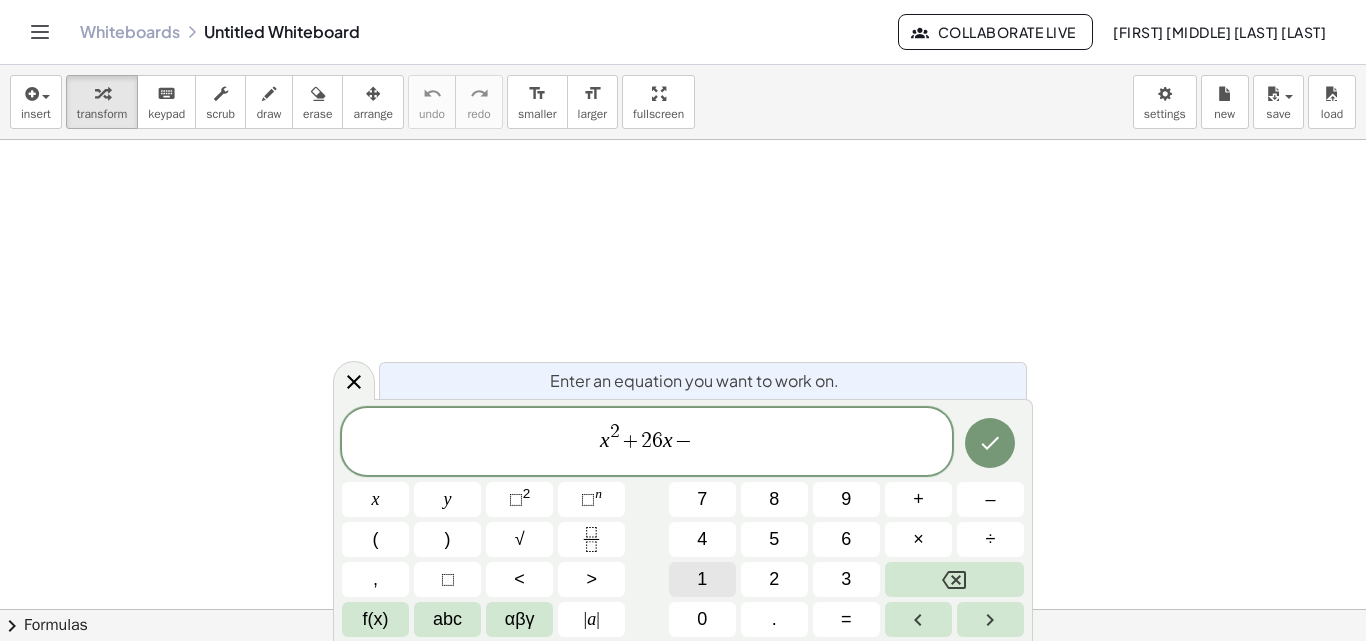 click on "1" at bounding box center [702, 579] 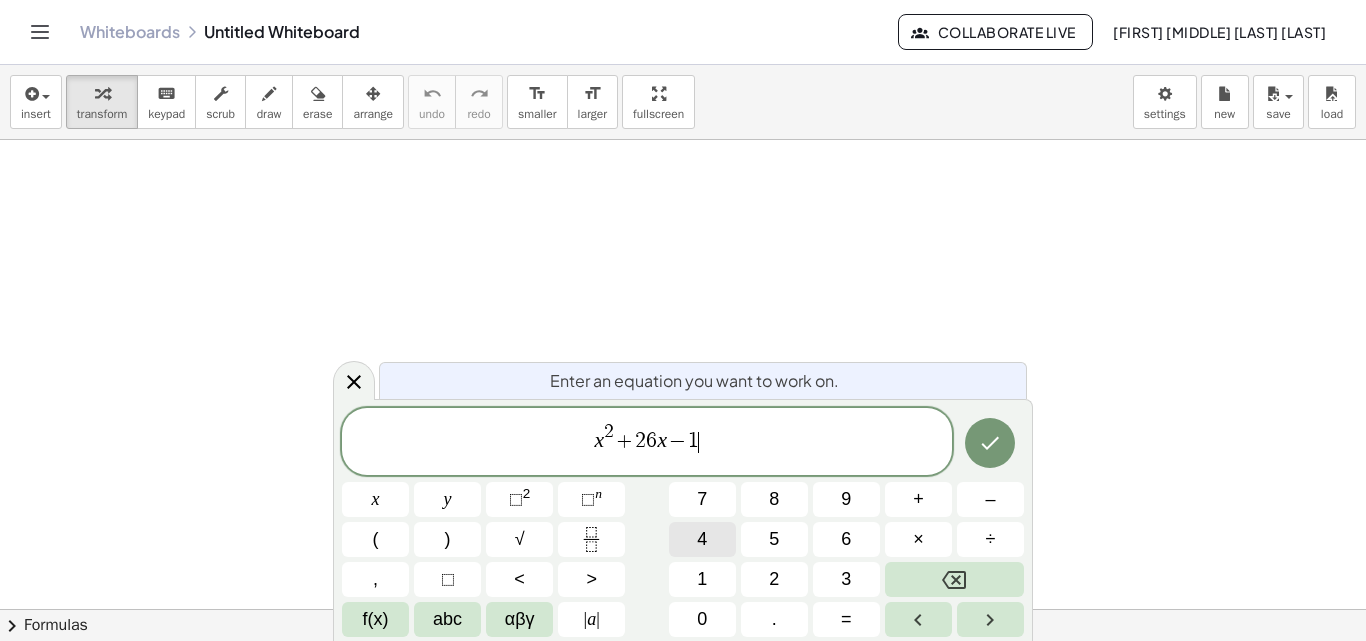 click on "4" at bounding box center [702, 539] 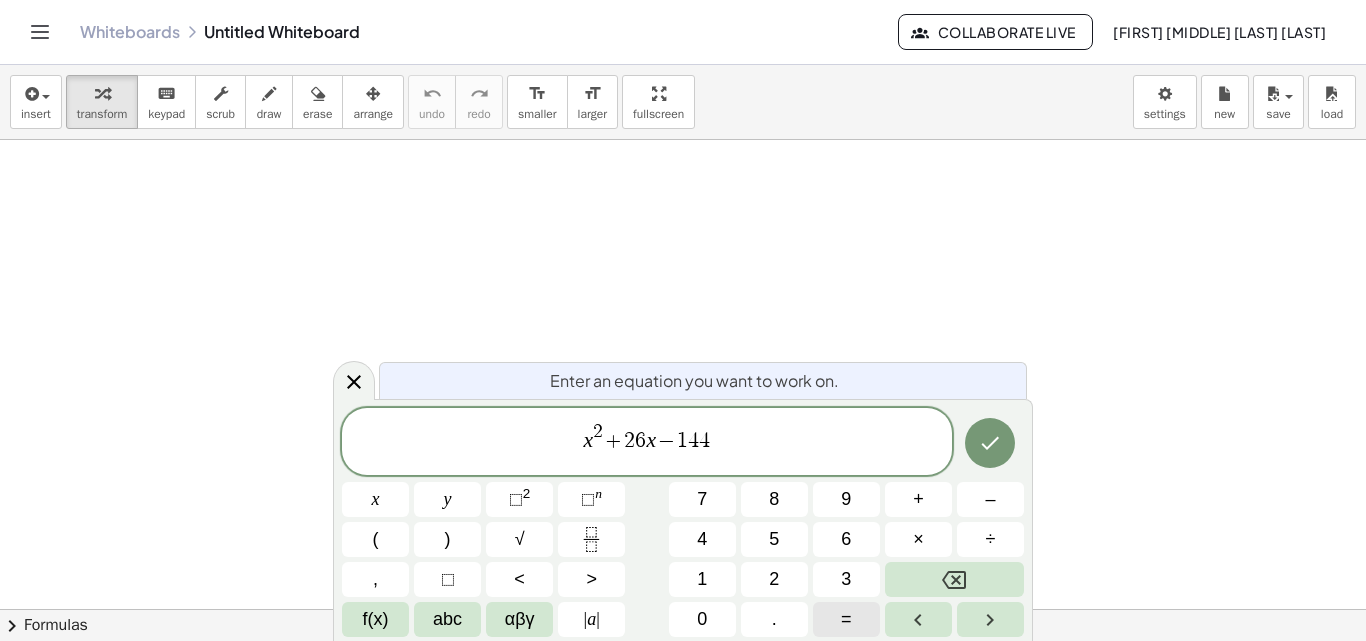 click on "=" at bounding box center [846, 619] 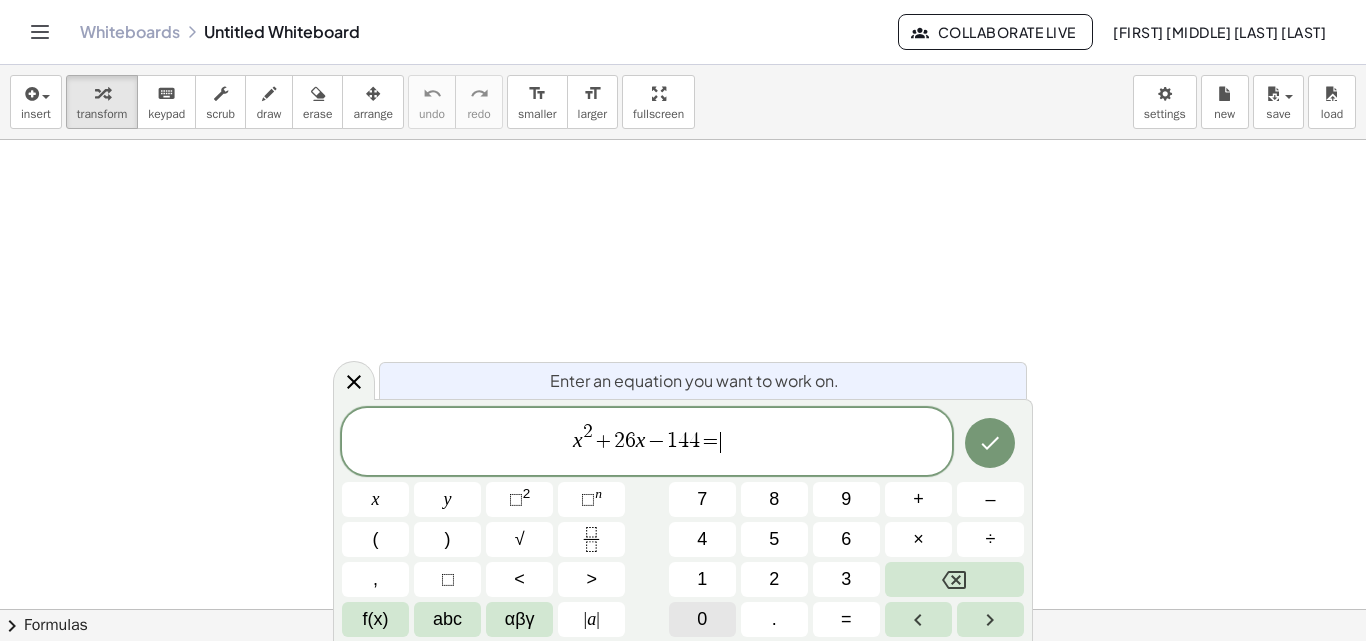 click on "0" at bounding box center [702, 619] 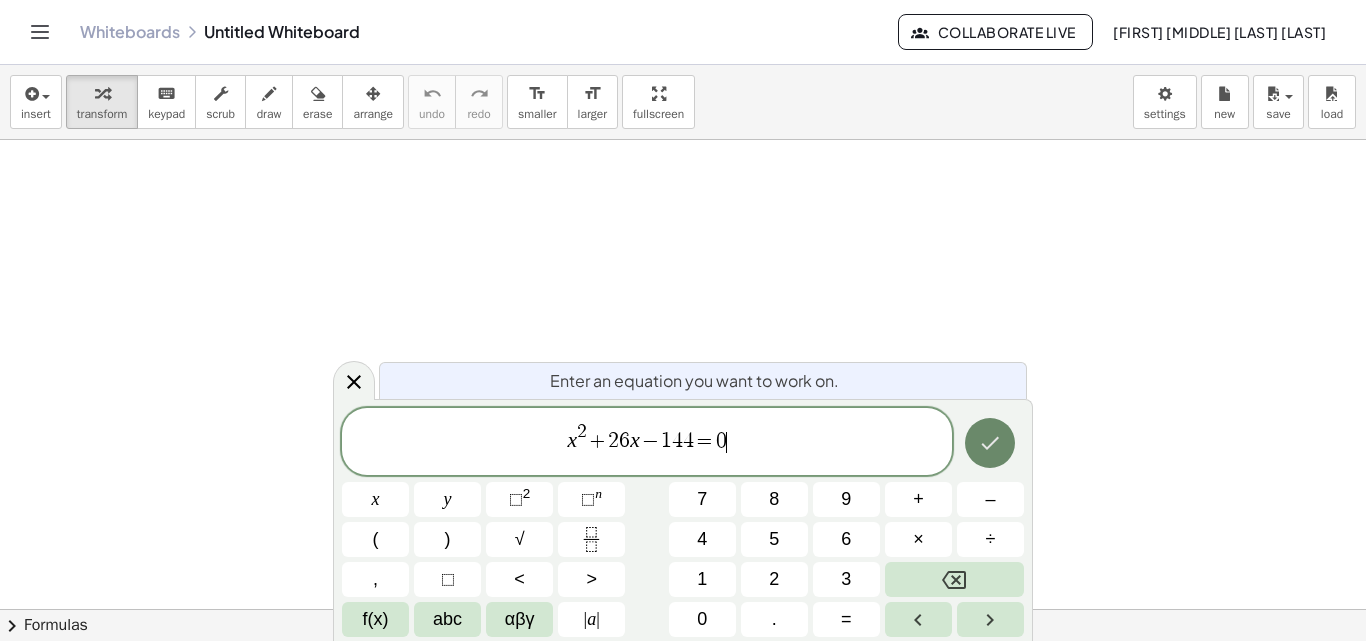 click 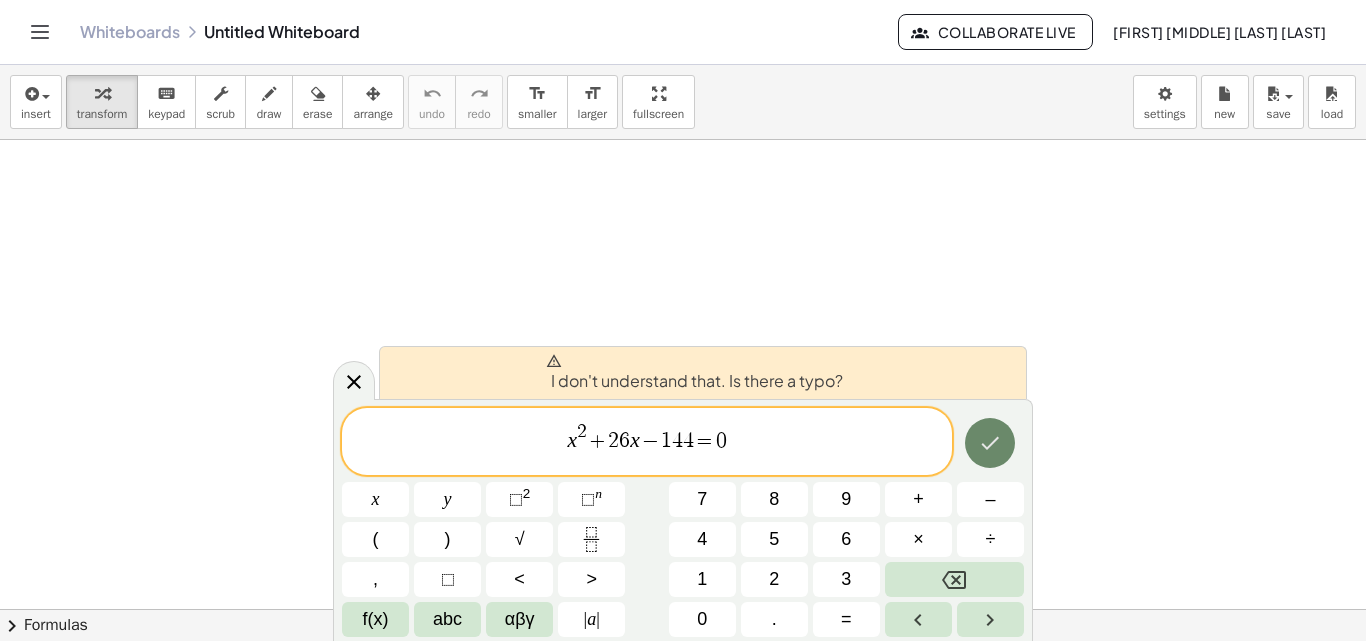 click 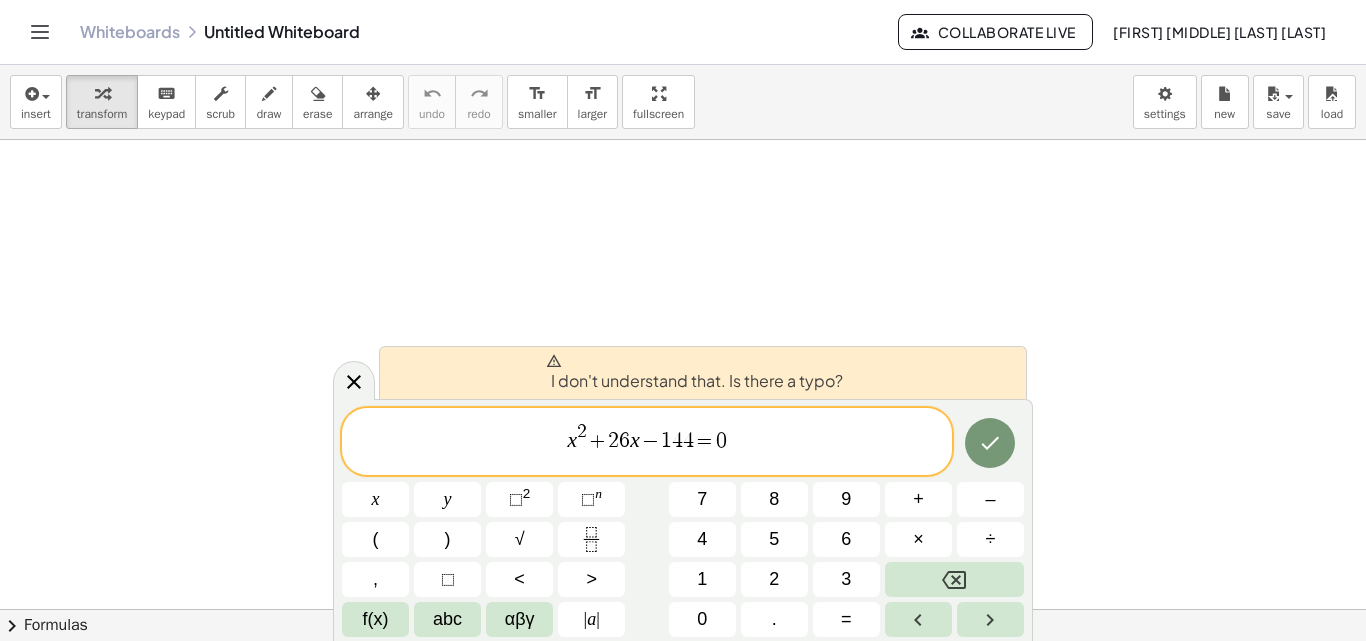 click on "I don't understand that. Is there a typo?" at bounding box center [694, 373] 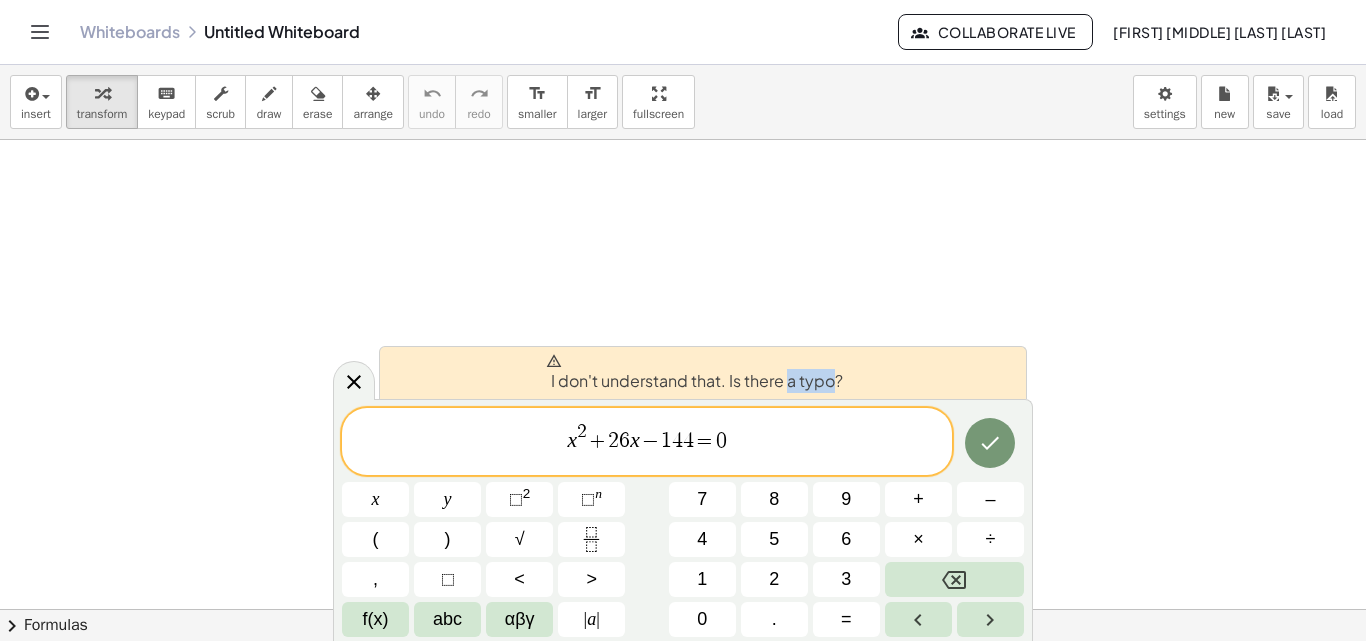 drag, startPoint x: 789, startPoint y: 377, endPoint x: 813, endPoint y: 380, distance: 24.186773 